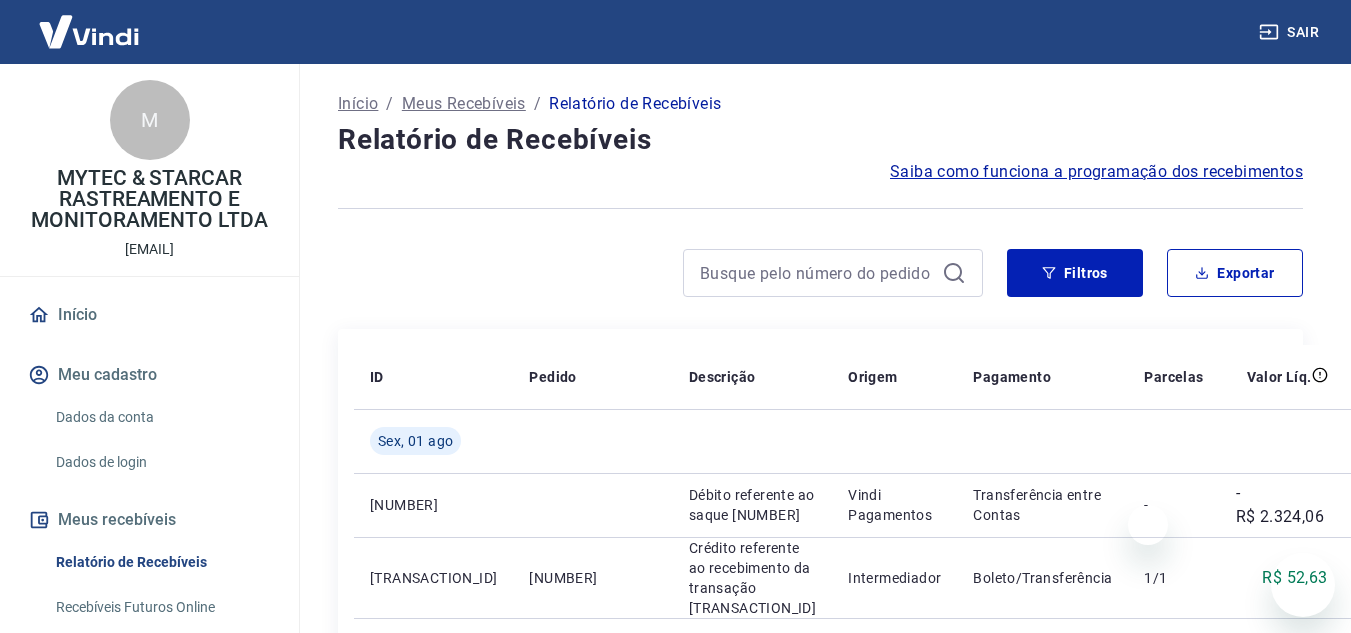 scroll, scrollTop: 100, scrollLeft: 0, axis: vertical 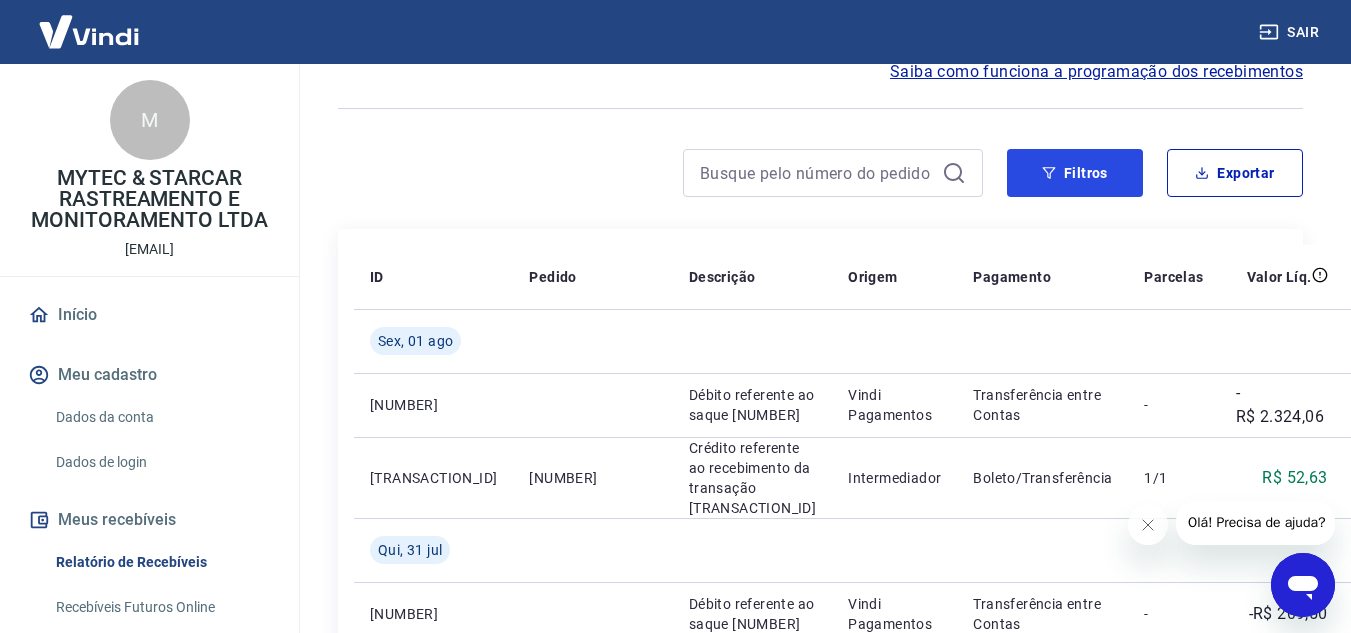 drag, startPoint x: 1106, startPoint y: 174, endPoint x: 1045, endPoint y: 146, distance: 67.11929 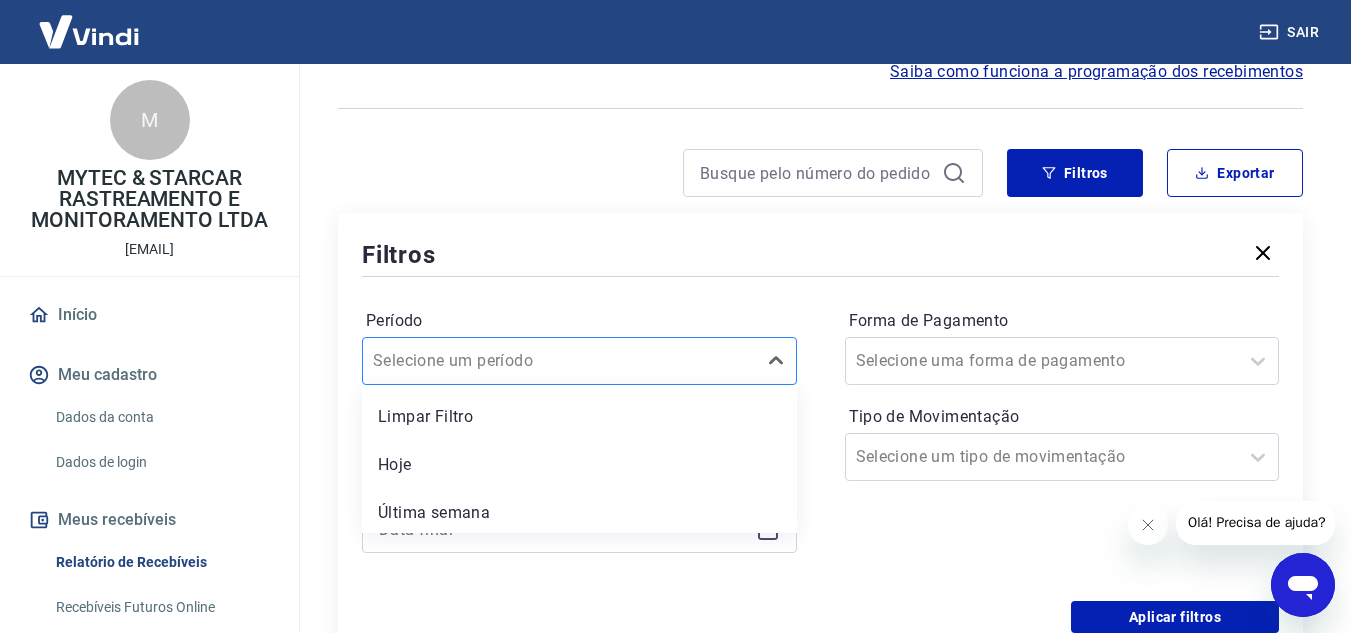 click on "option Limpar Filtro focused, [NUMBER] of [NUMBER]. [NUMBER] results available. Use Up and Down to choose options, press Enter to select the currently focused option, press Escape to exit the menu, press Tab to select the option and exit the menu. Selecione um período Limpar Filtro Hoje Última semana Últimos 15 dias Últimos 30 dias Últimos 90 dias Últimos 6 meses" at bounding box center [579, 361] 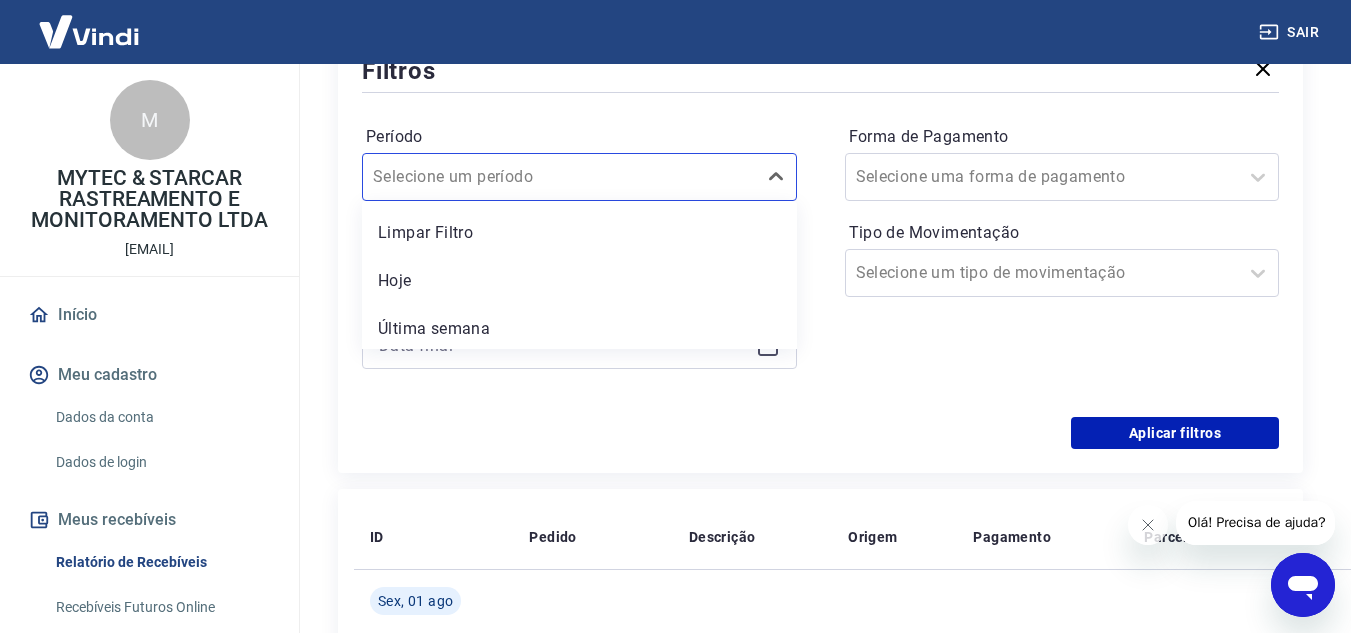 scroll, scrollTop: 252, scrollLeft: 0, axis: vertical 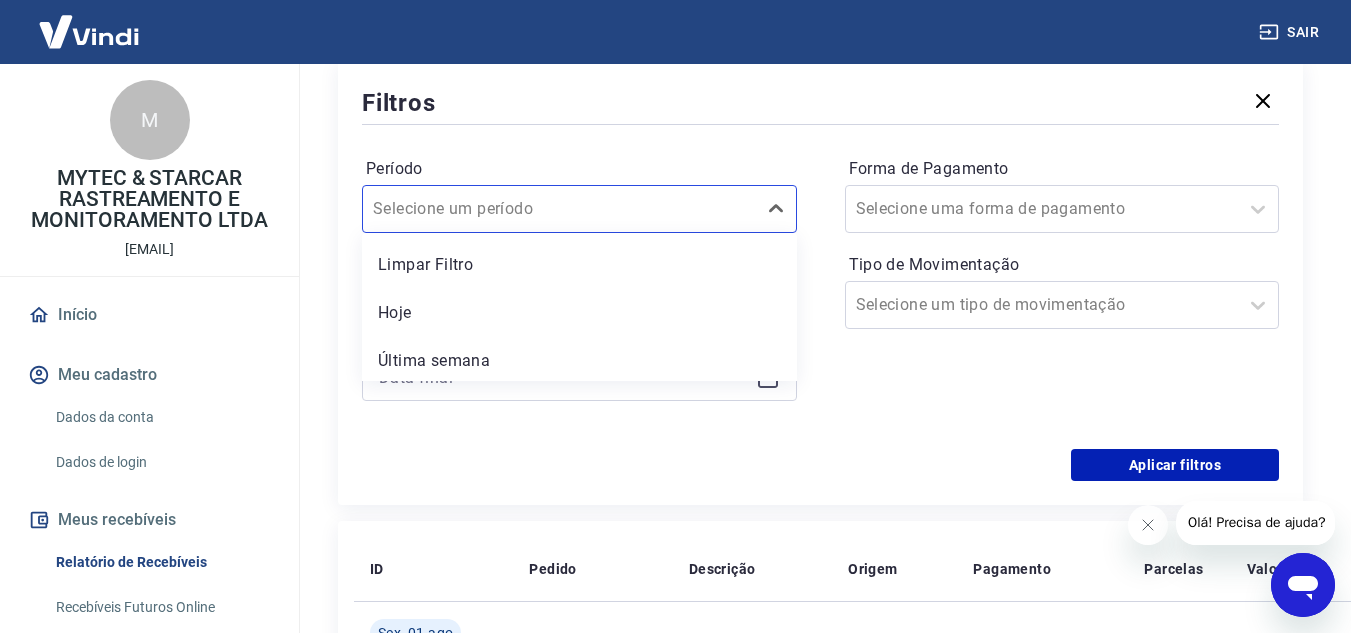 drag, startPoint x: 427, startPoint y: 422, endPoint x: 441, endPoint y: 404, distance: 22.803509 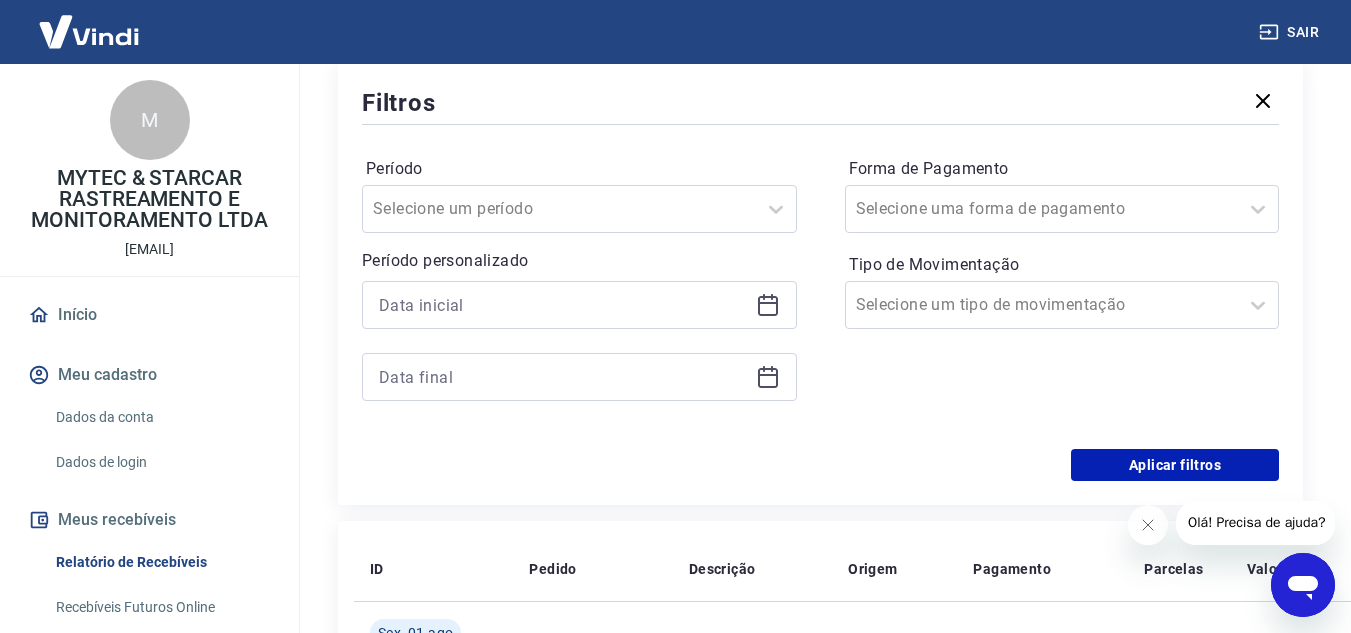 click 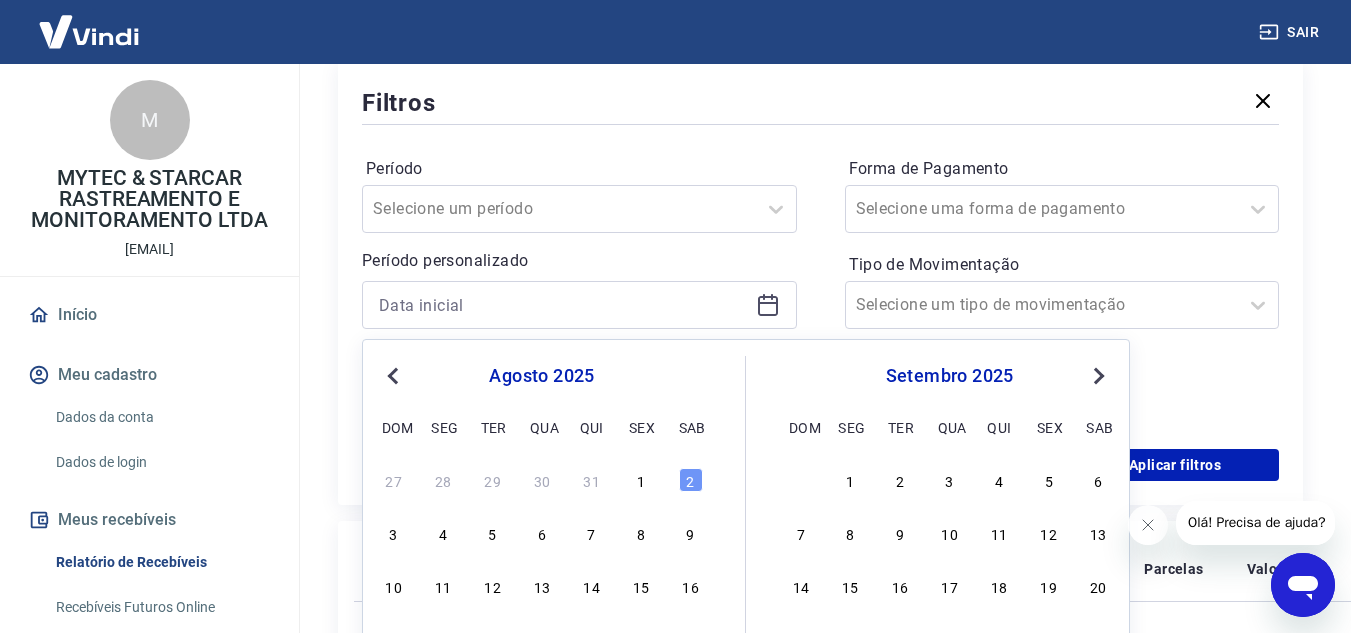 click on "Previous Month" at bounding box center (395, 375) 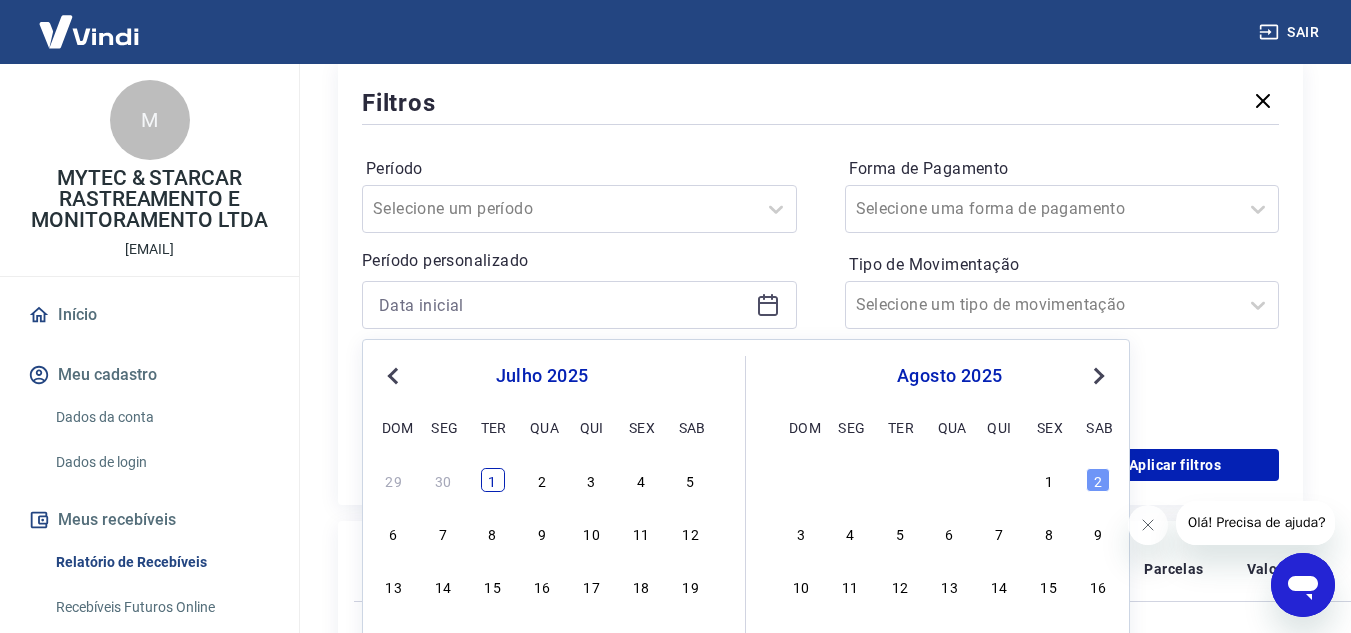 click on "1" at bounding box center [493, 480] 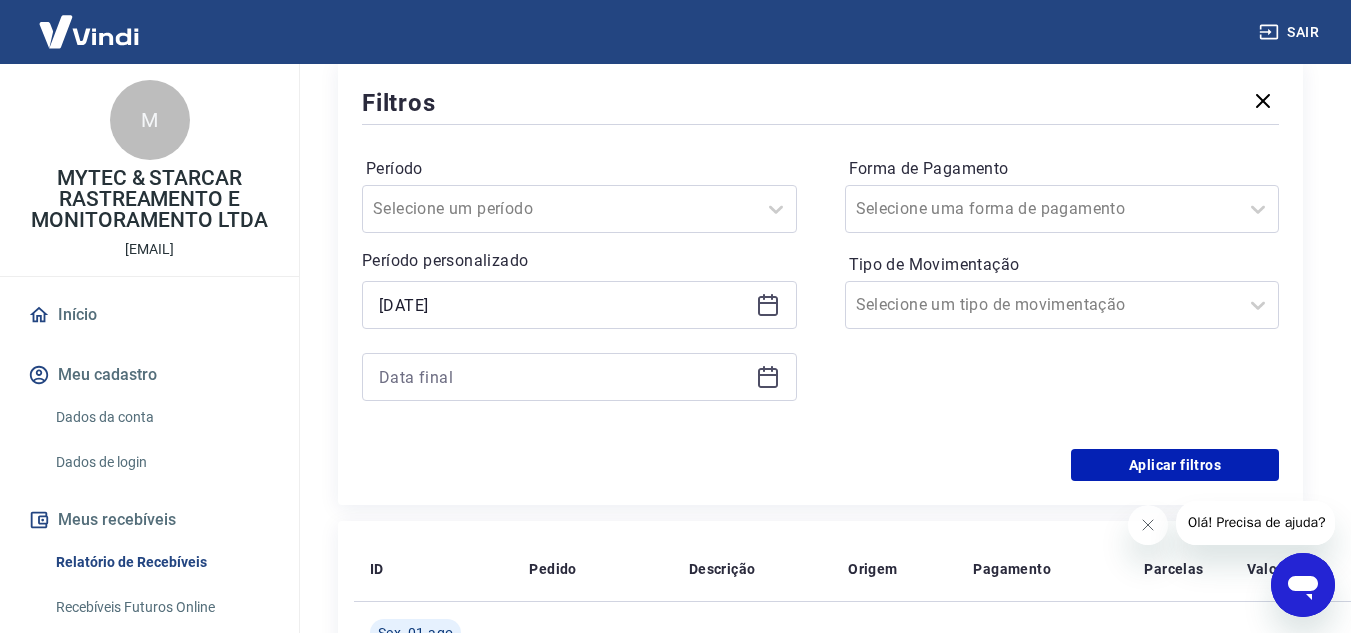 type on "[DATE]" 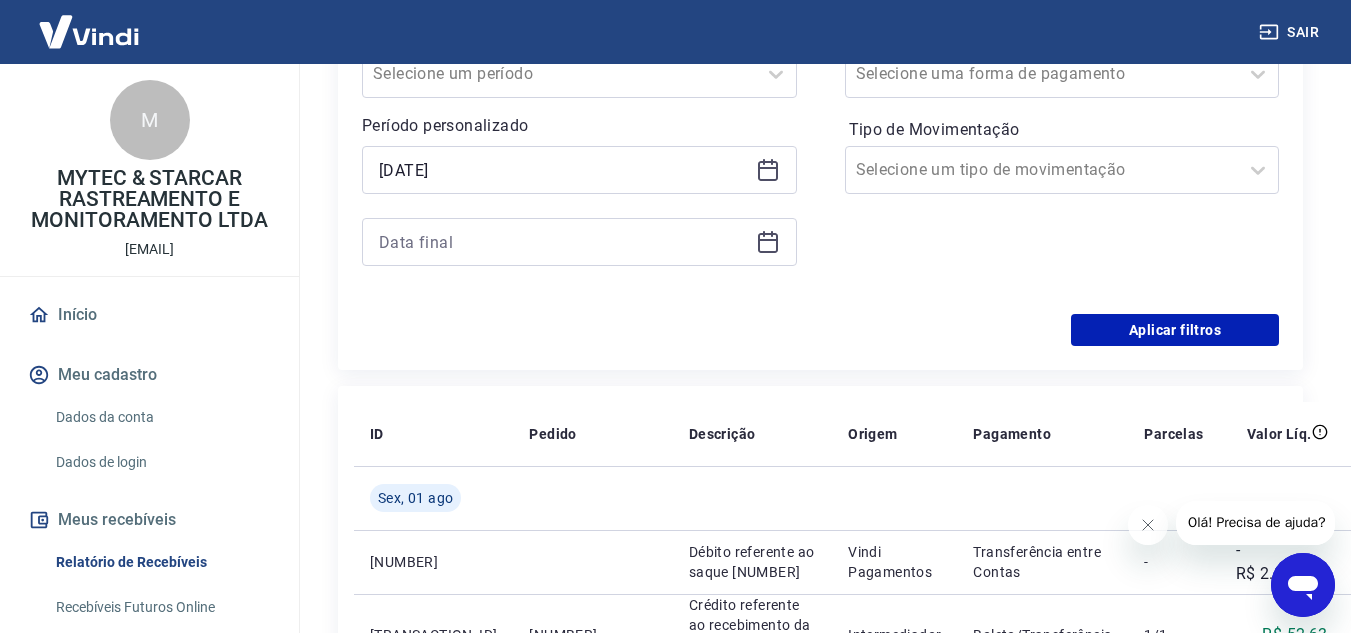 scroll, scrollTop: 352, scrollLeft: 0, axis: vertical 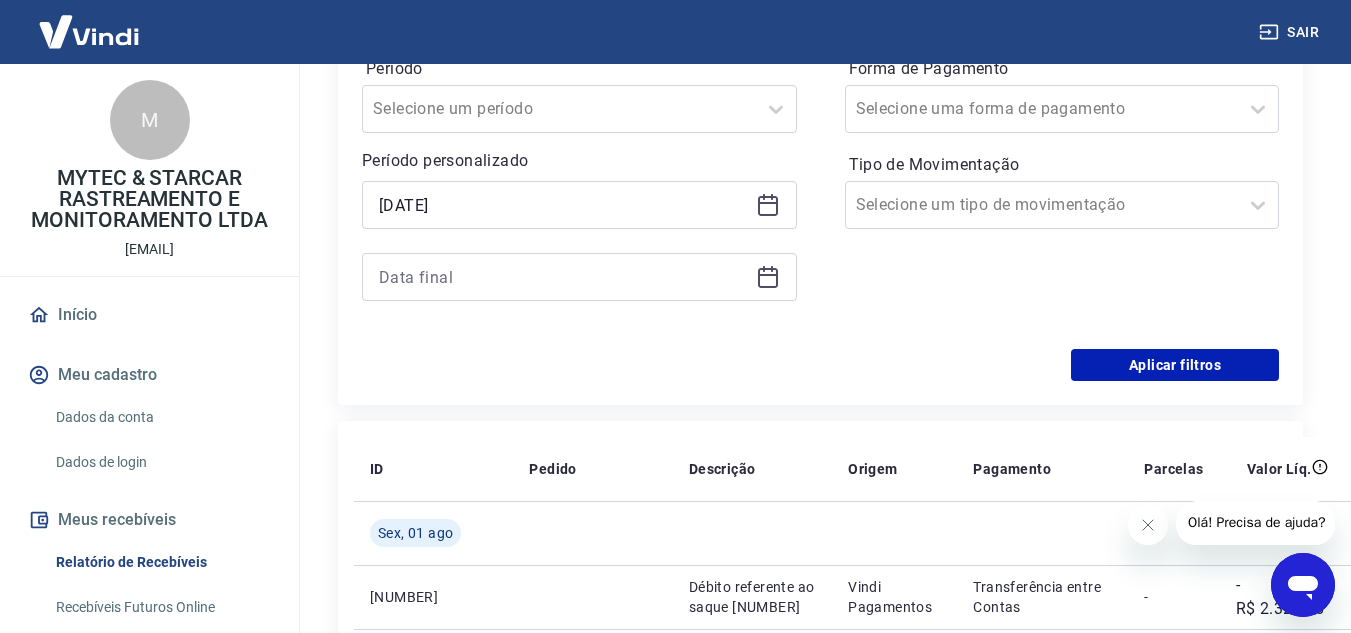 click 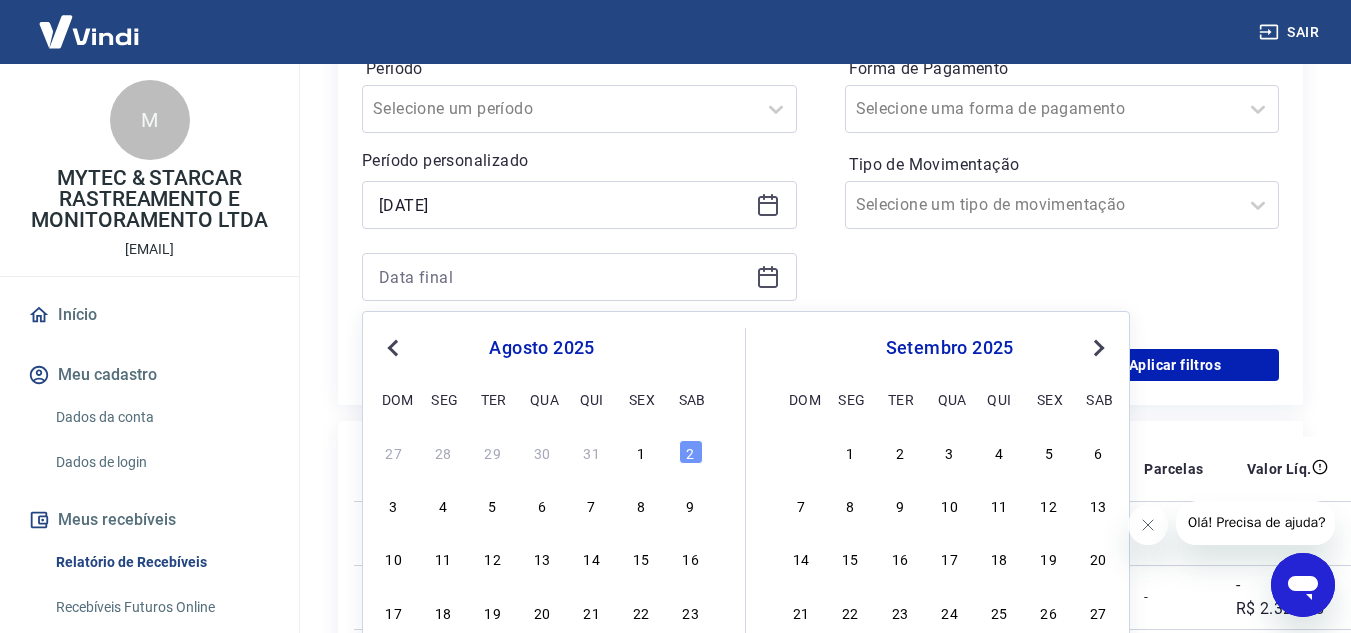 click on "Previous Month" at bounding box center [395, 347] 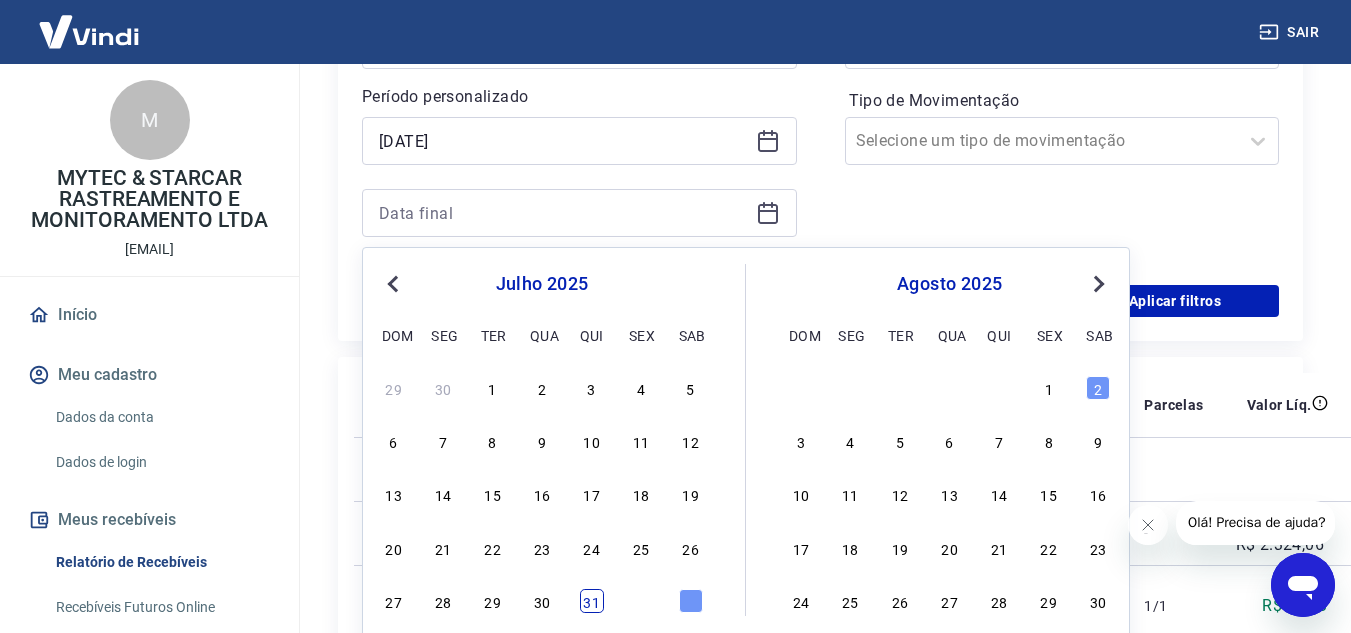 scroll, scrollTop: 452, scrollLeft: 0, axis: vertical 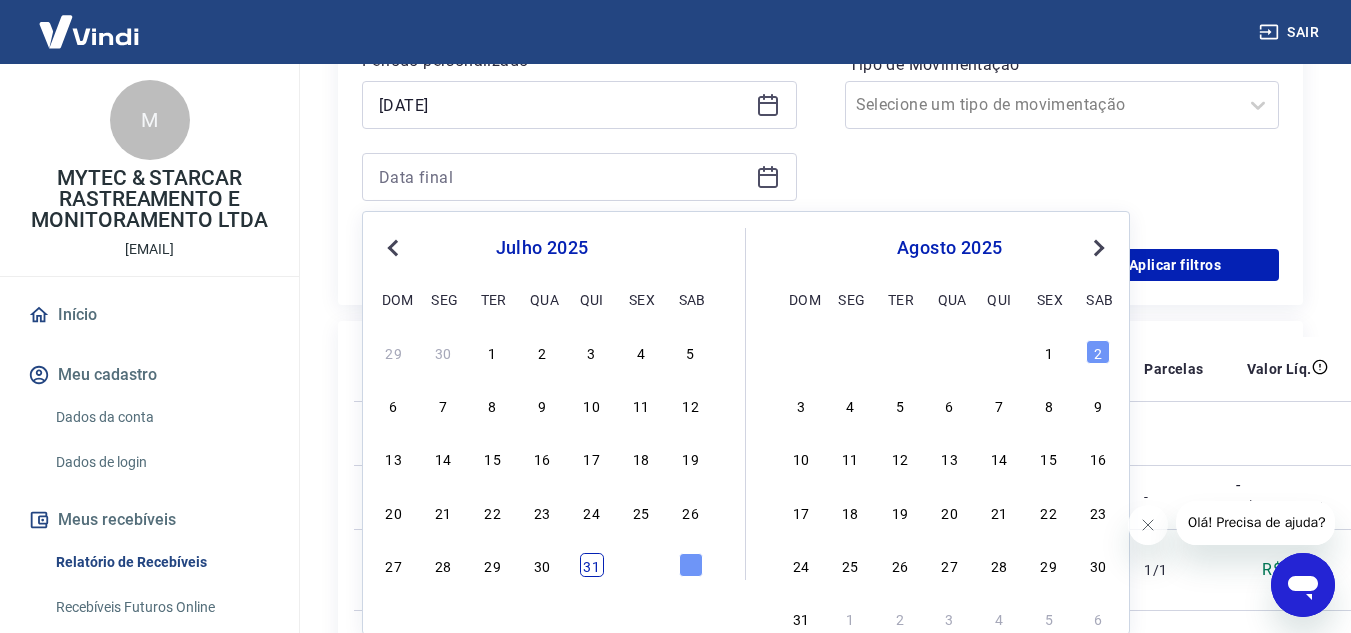 click on "31" at bounding box center [592, 565] 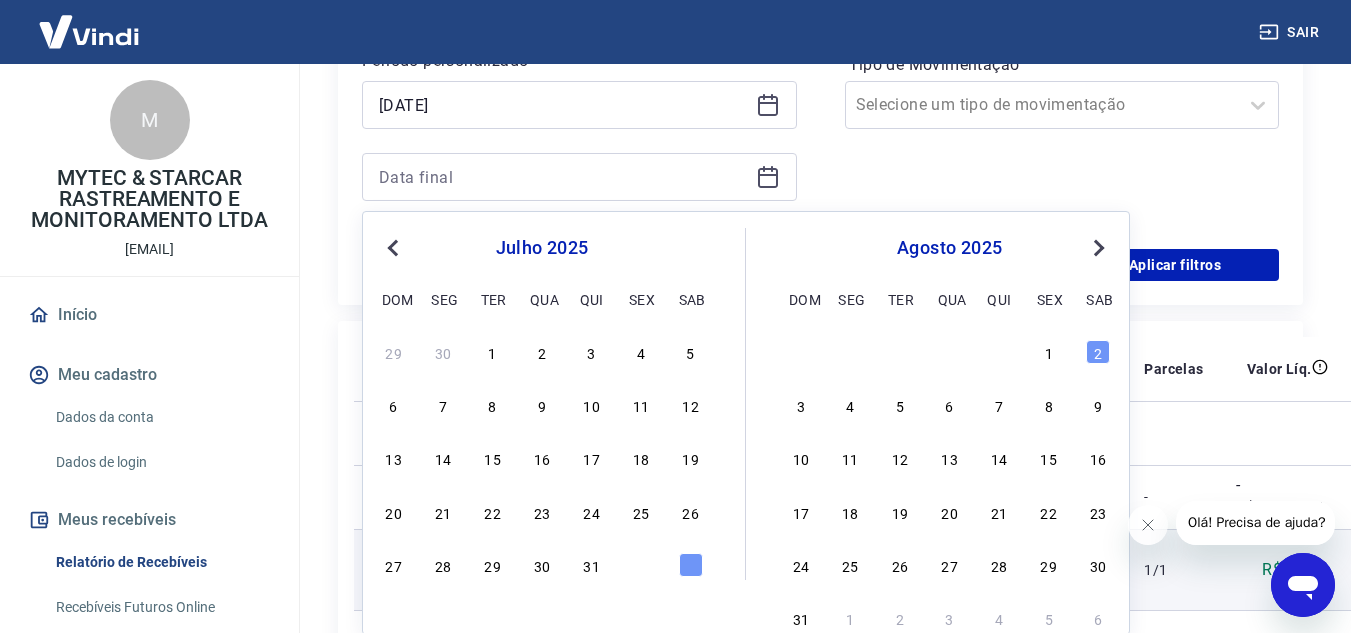 type on "31/07/2025" 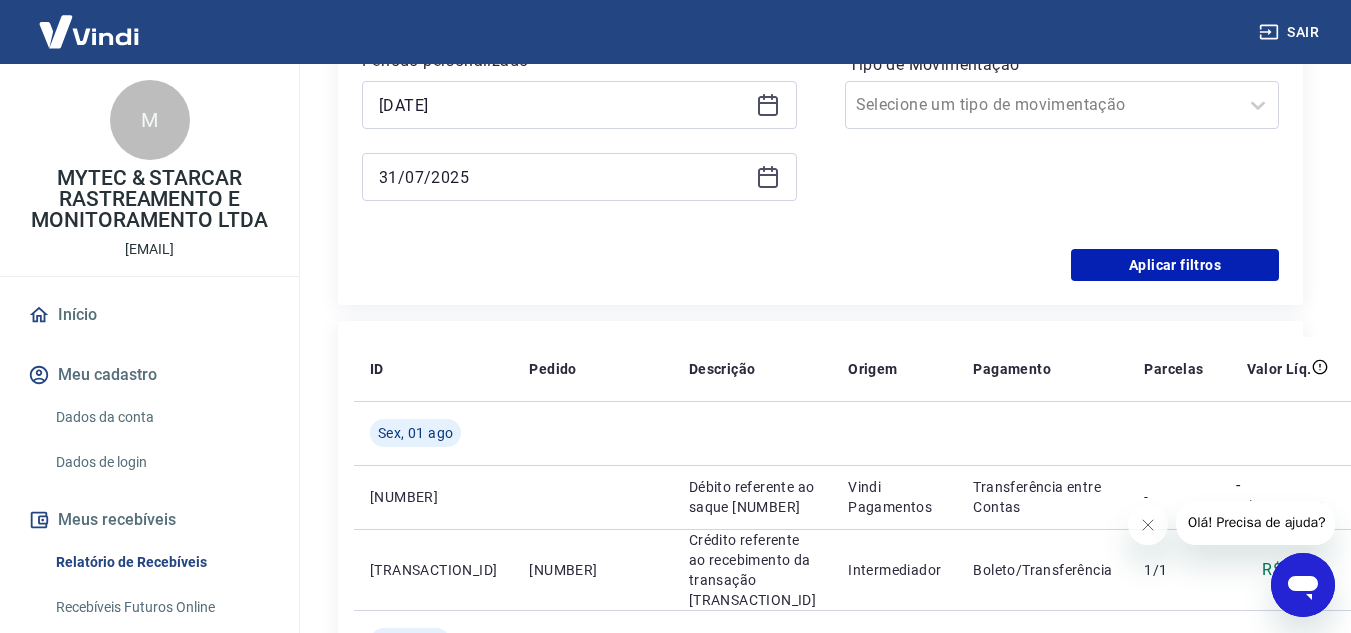 scroll, scrollTop: 352, scrollLeft: 0, axis: vertical 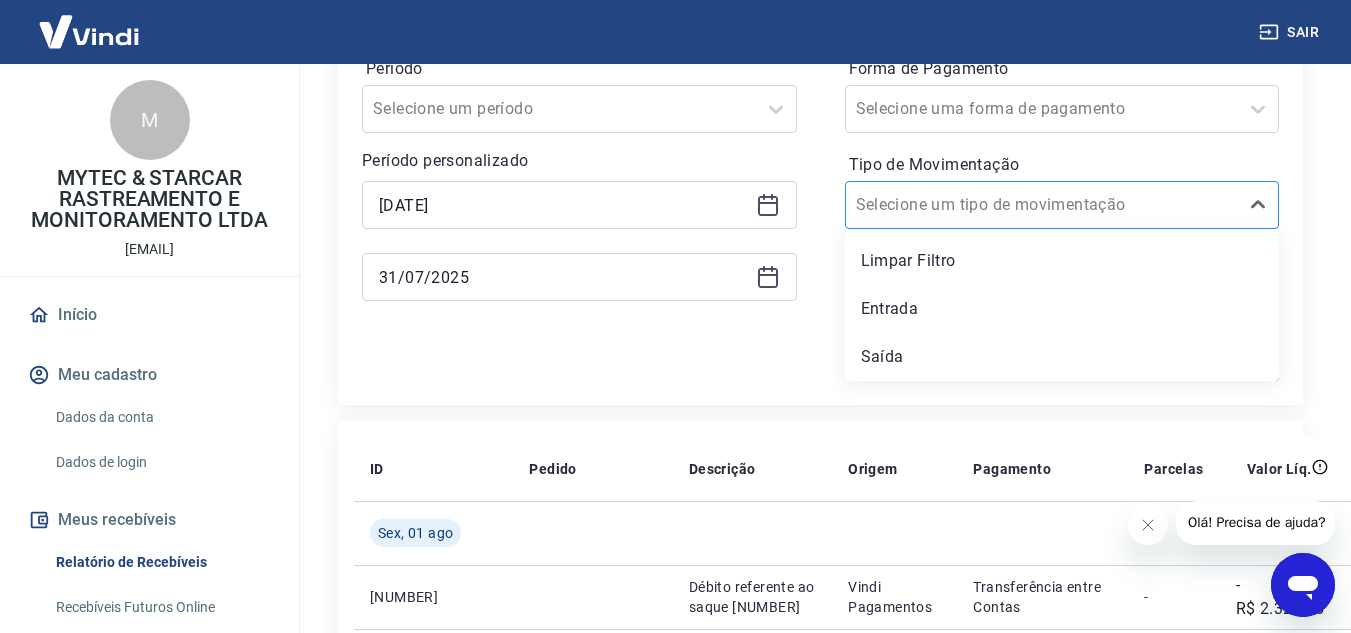 click at bounding box center (1042, 205) 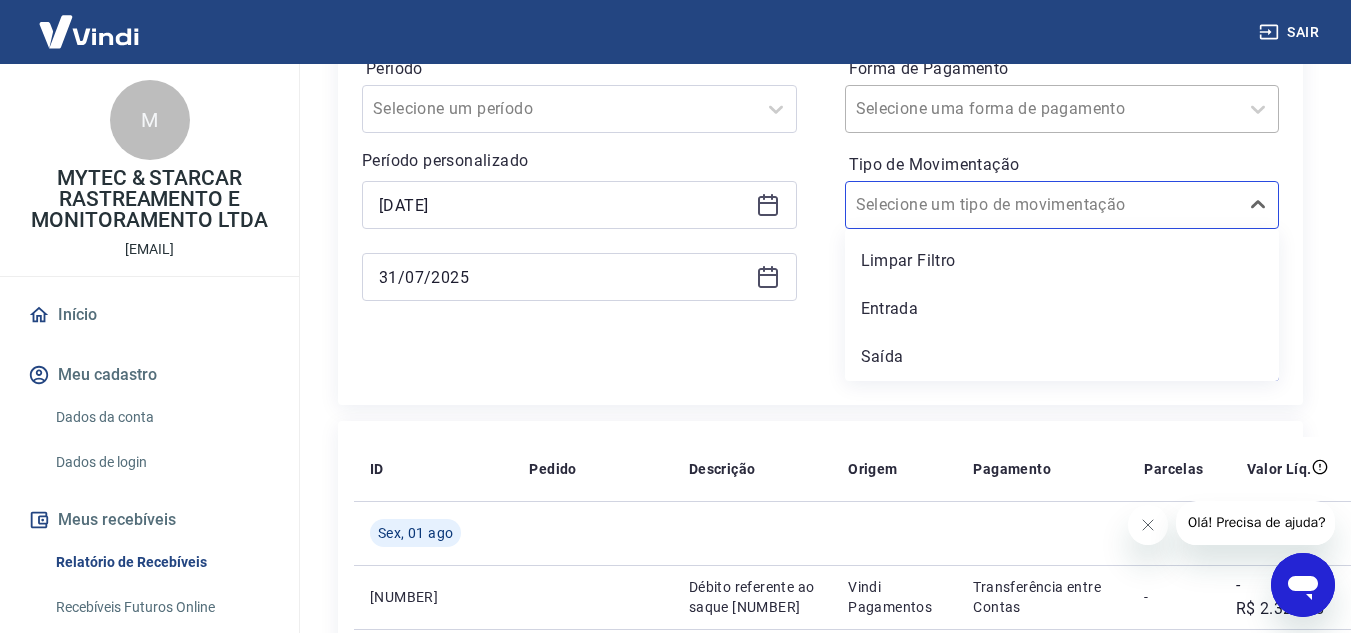 click at bounding box center (1042, 109) 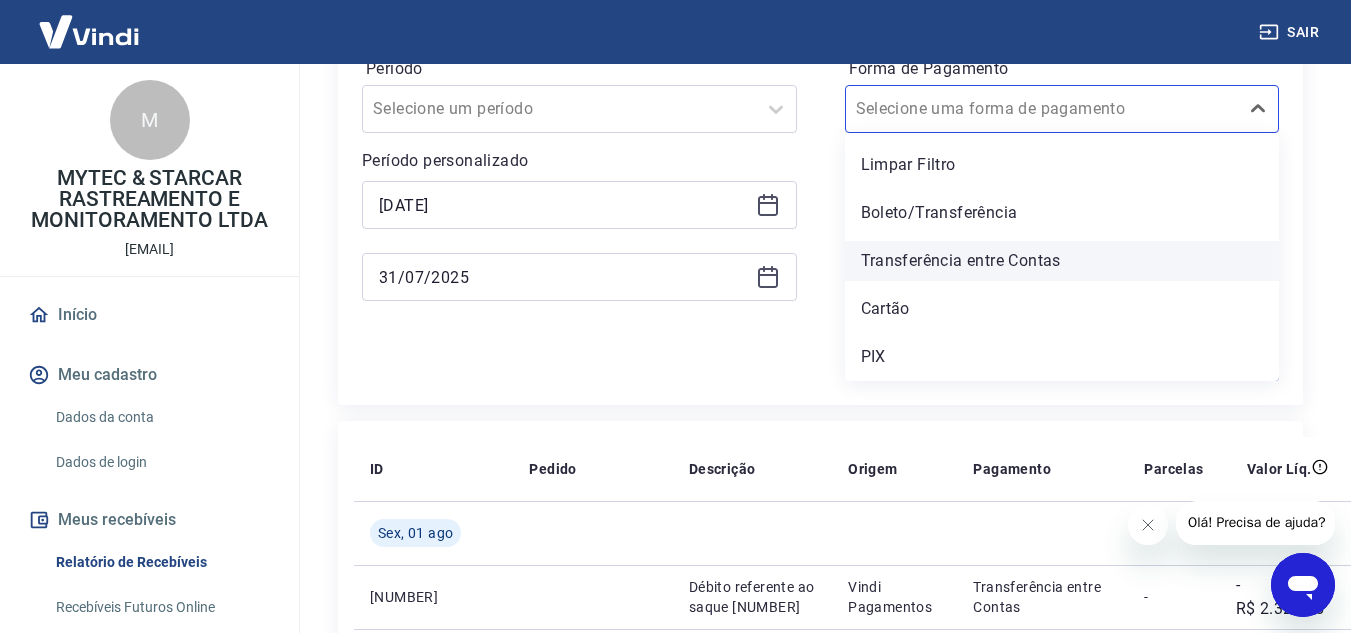 click on "Transferência entre Contas" at bounding box center (1062, 261) 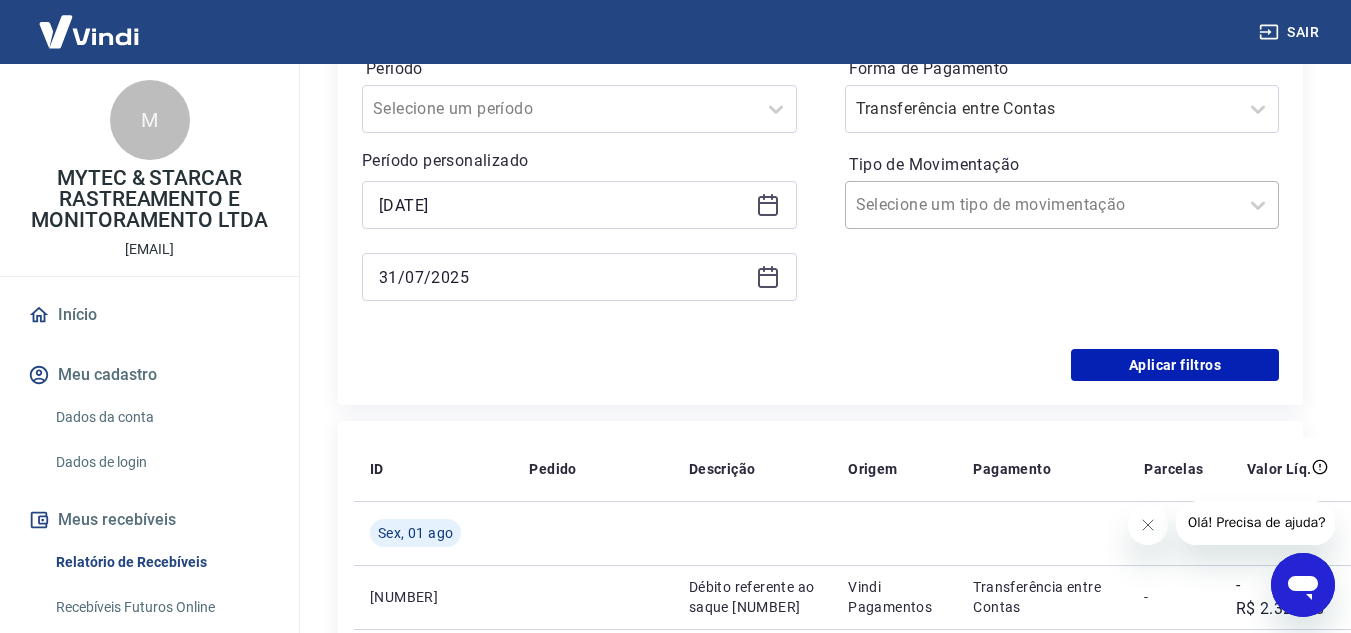 click on "Tipo de Movimentação" at bounding box center (957, 205) 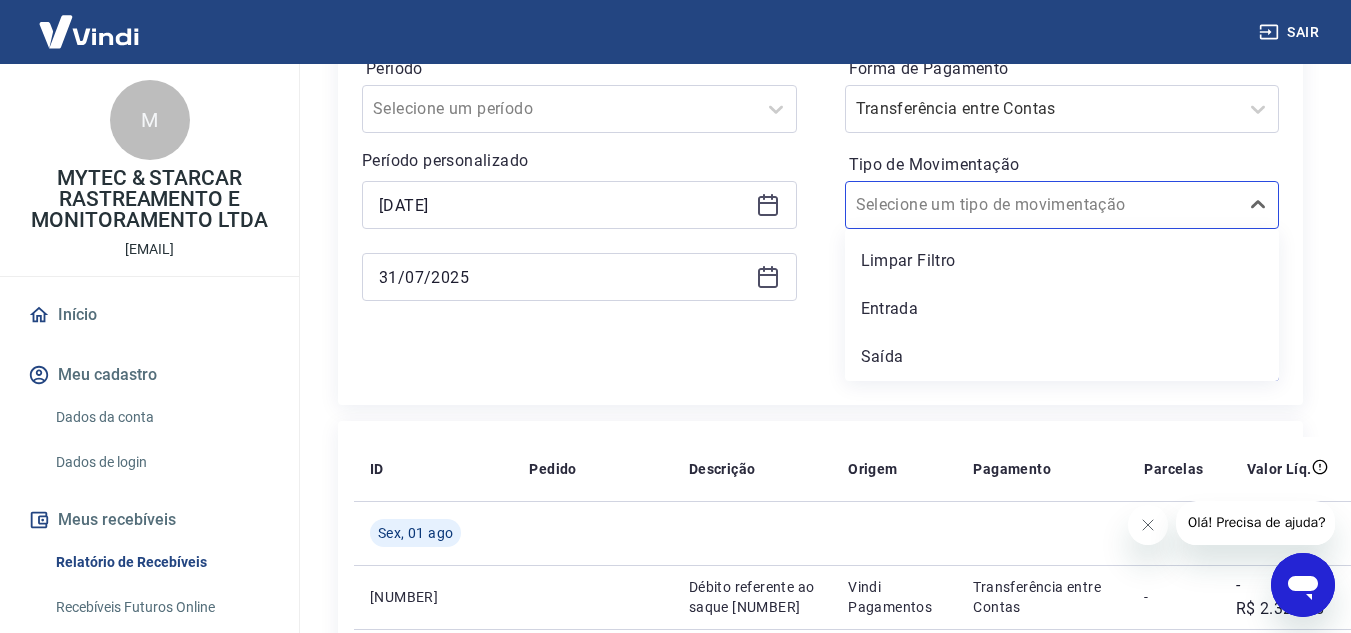 click on "Saída" at bounding box center (1062, 357) 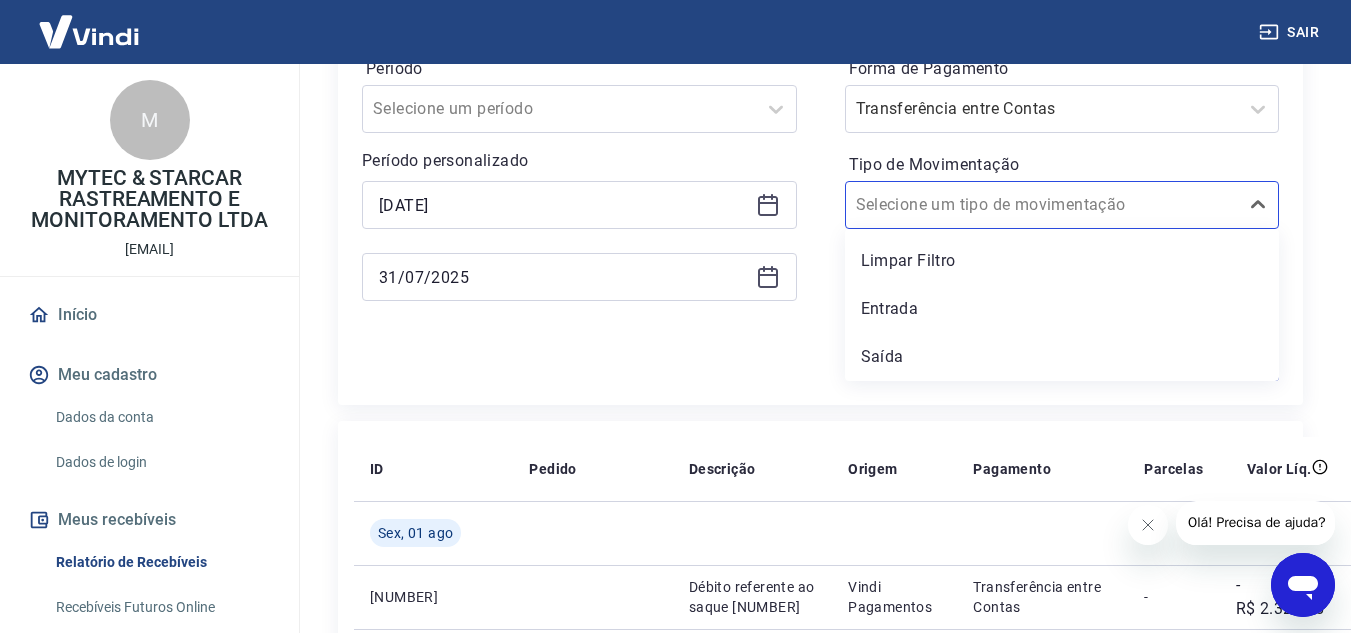 click on "Aplicar filtros" at bounding box center [820, 365] 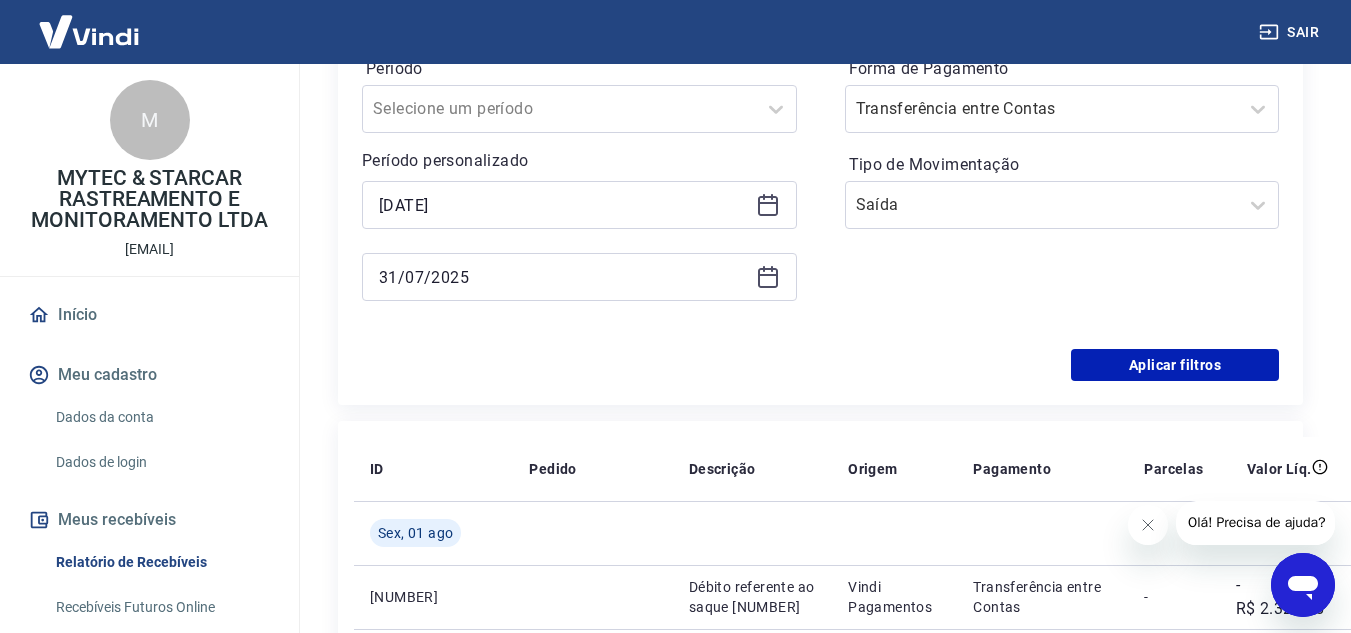 click on "Período Selecione um período Período personalizado Selected date: [DAY_OF_WEEK], [DAY] de [MONTH] de [YEAR] [DATE] Selected date: [DAY_OF_WEEK], [DAY] de [MONTH] de [YEAR] [DATE] Forma de Pagamento Transferência entre Contas Tipo de Movimentação Saída" at bounding box center (820, 189) 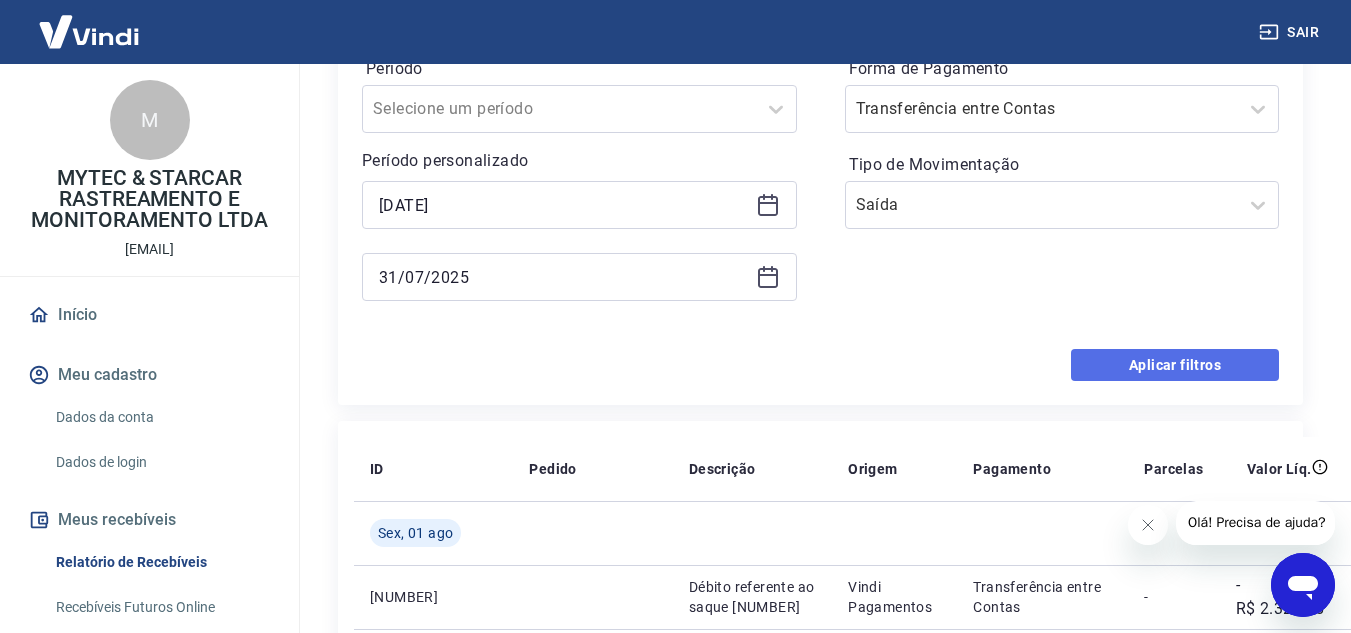 drag, startPoint x: 1163, startPoint y: 361, endPoint x: 1150, endPoint y: 360, distance: 13.038404 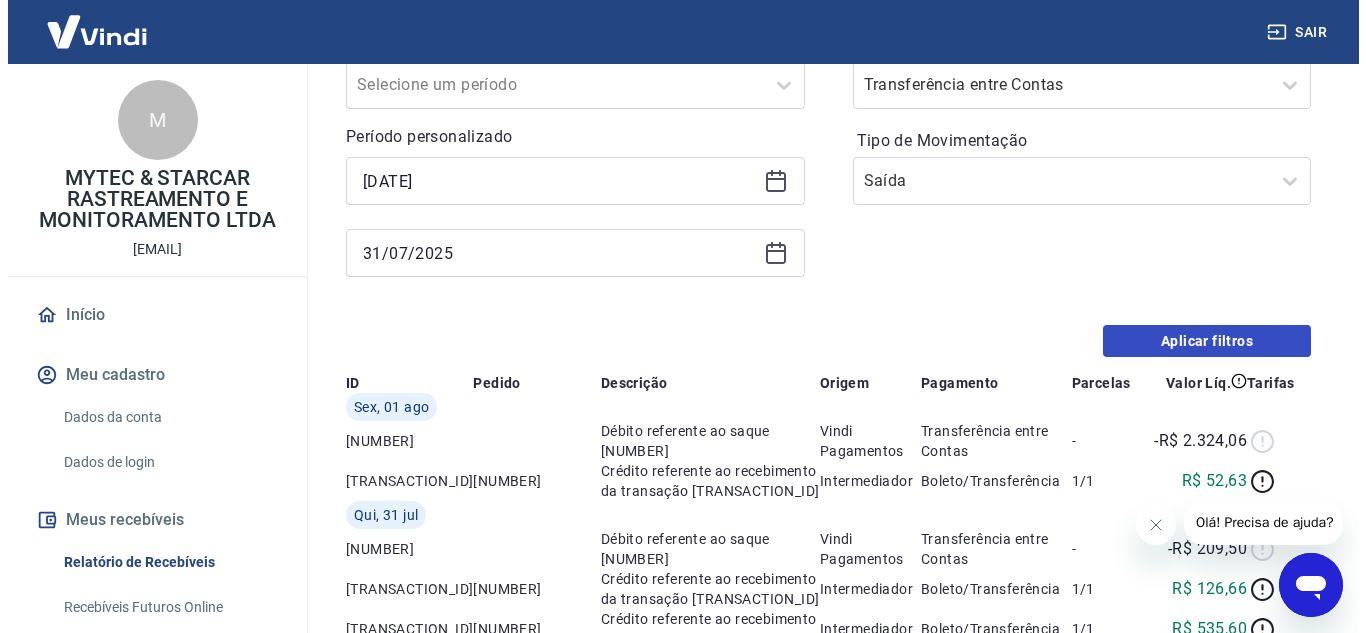 scroll, scrollTop: 0, scrollLeft: 0, axis: both 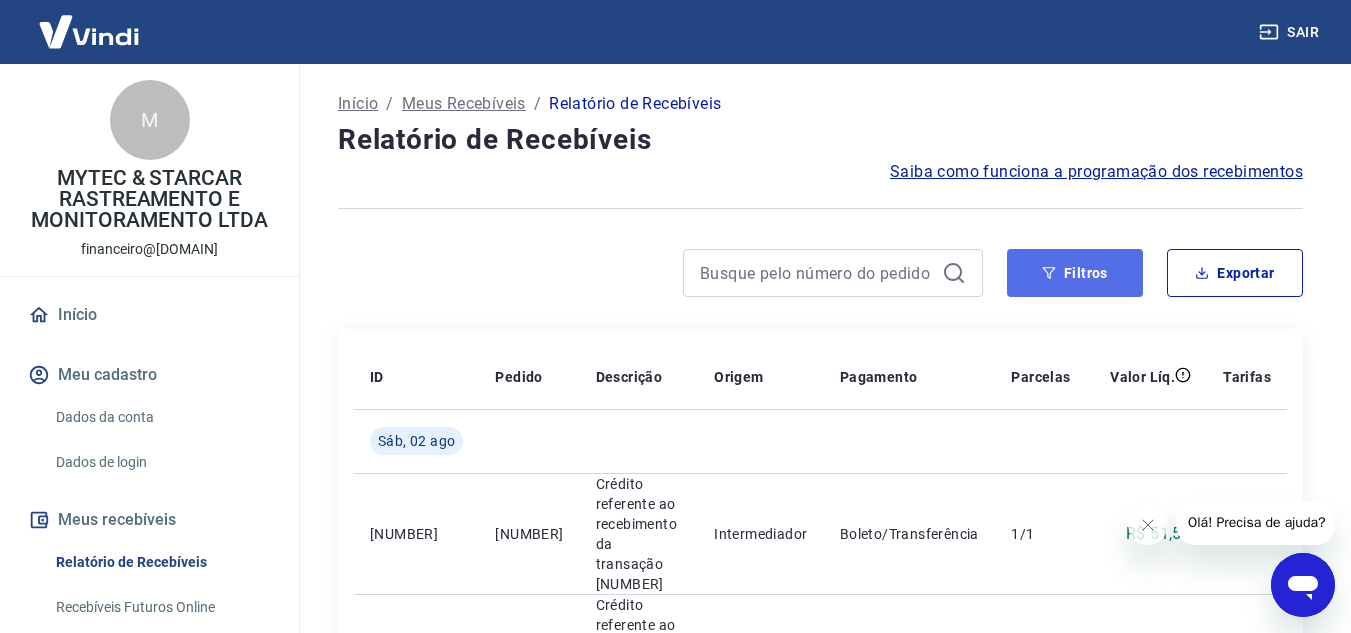 click on "Filtros" at bounding box center (1075, 273) 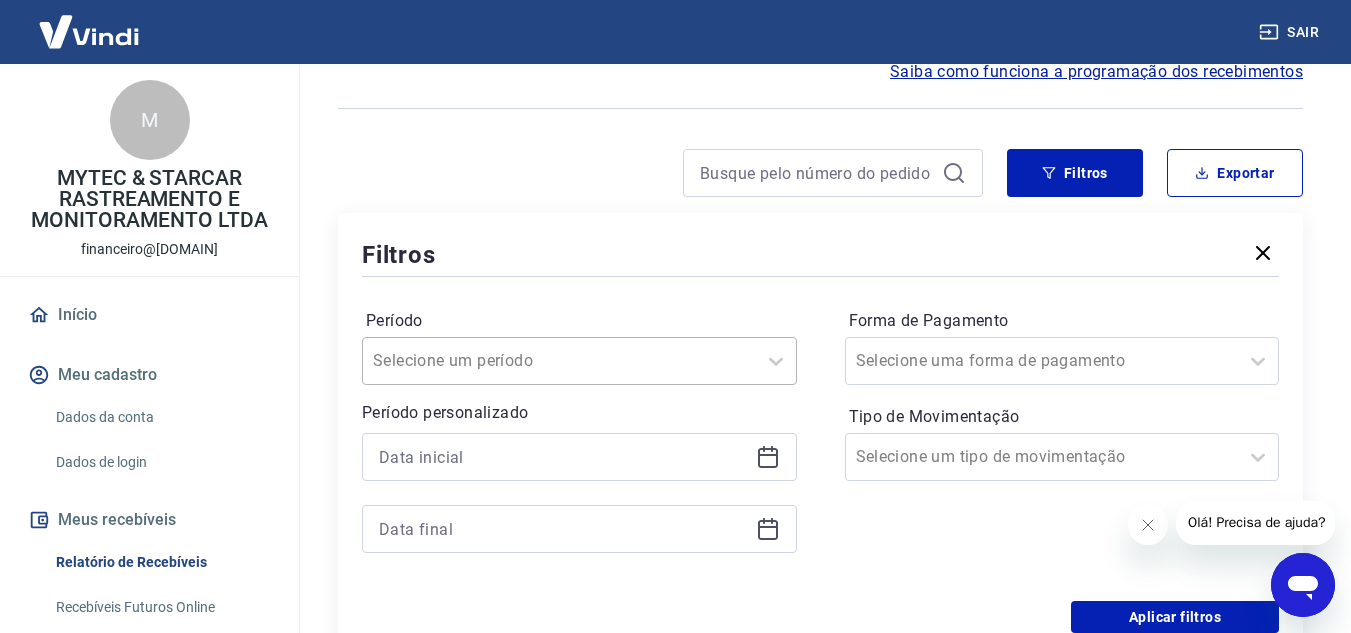 click on "Selecione um período" at bounding box center (579, 361) 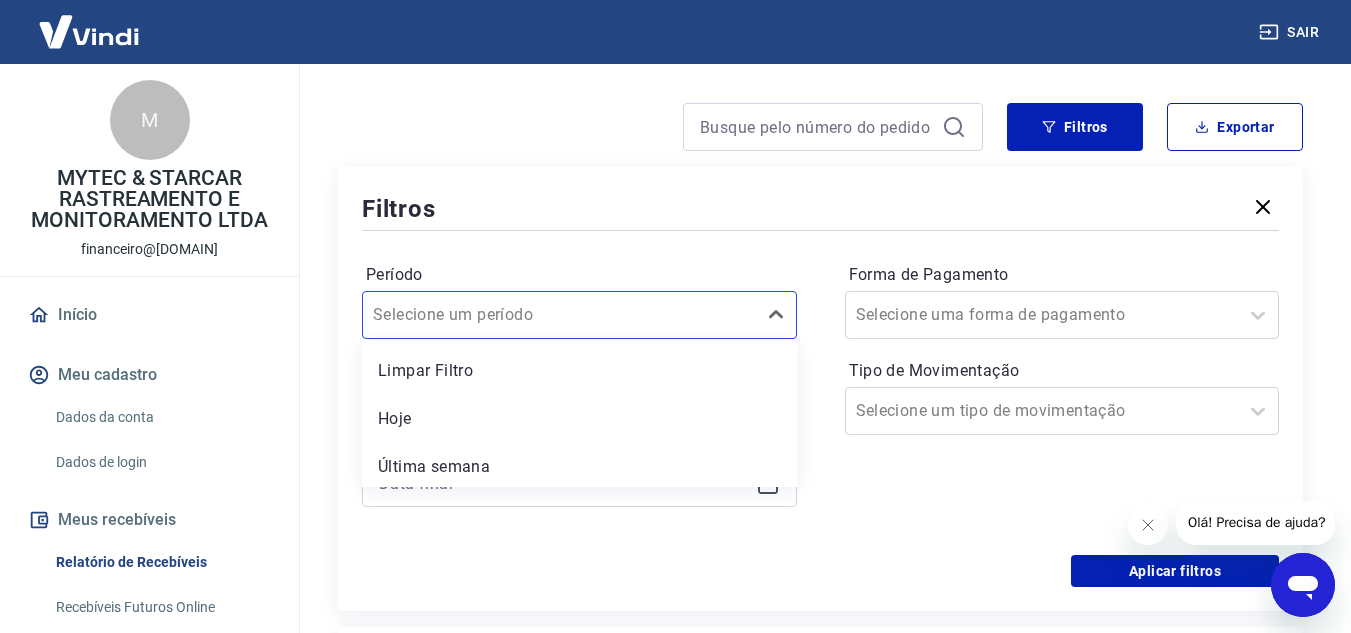 scroll, scrollTop: 152, scrollLeft: 0, axis: vertical 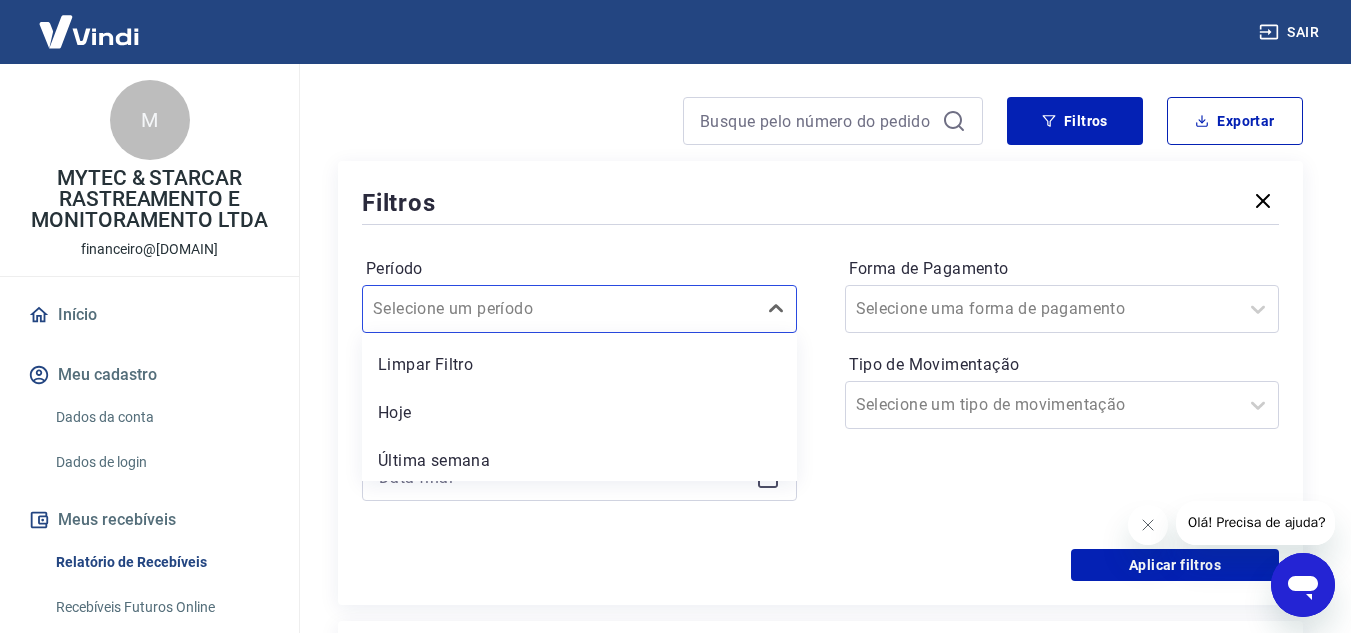 click on "Filtros" at bounding box center (820, 202) 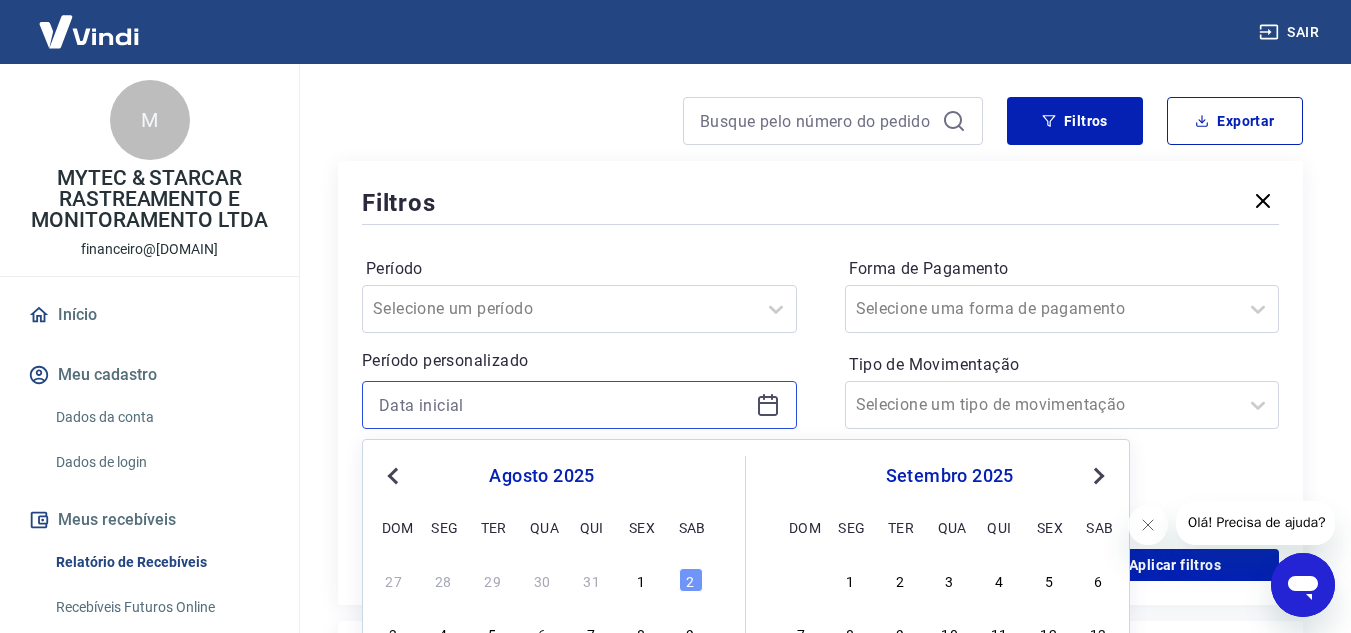 click at bounding box center [563, 405] 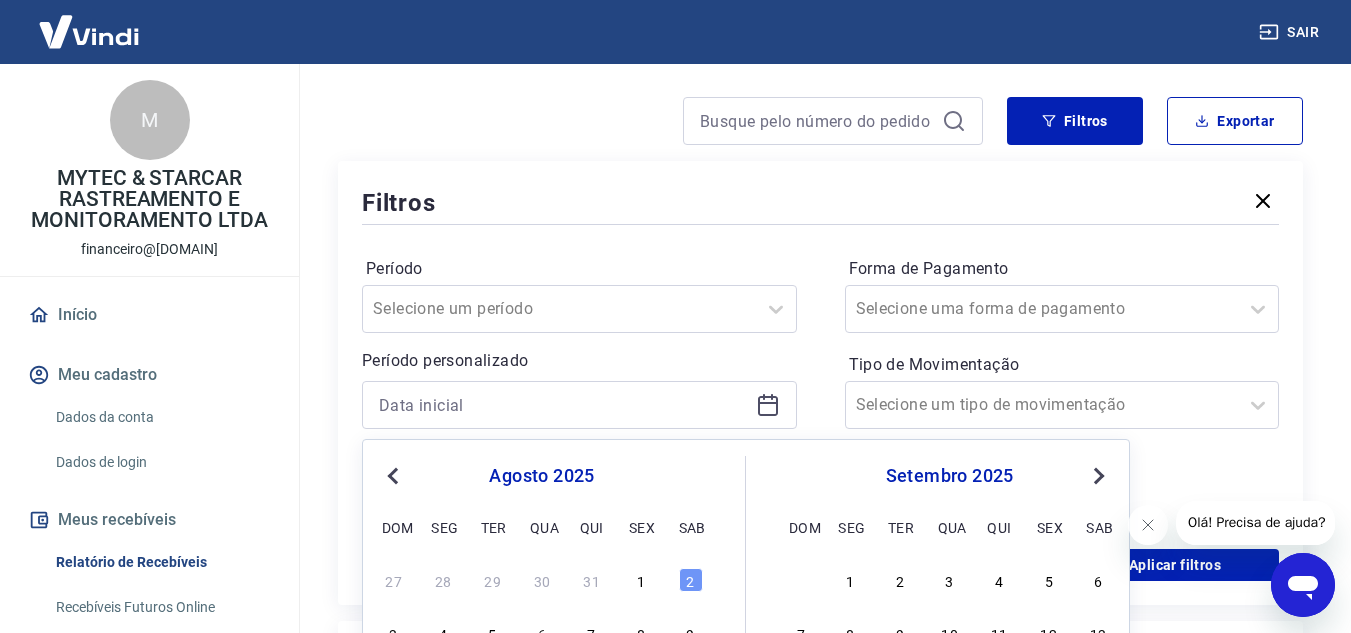 click on "Previous Month" at bounding box center (395, 475) 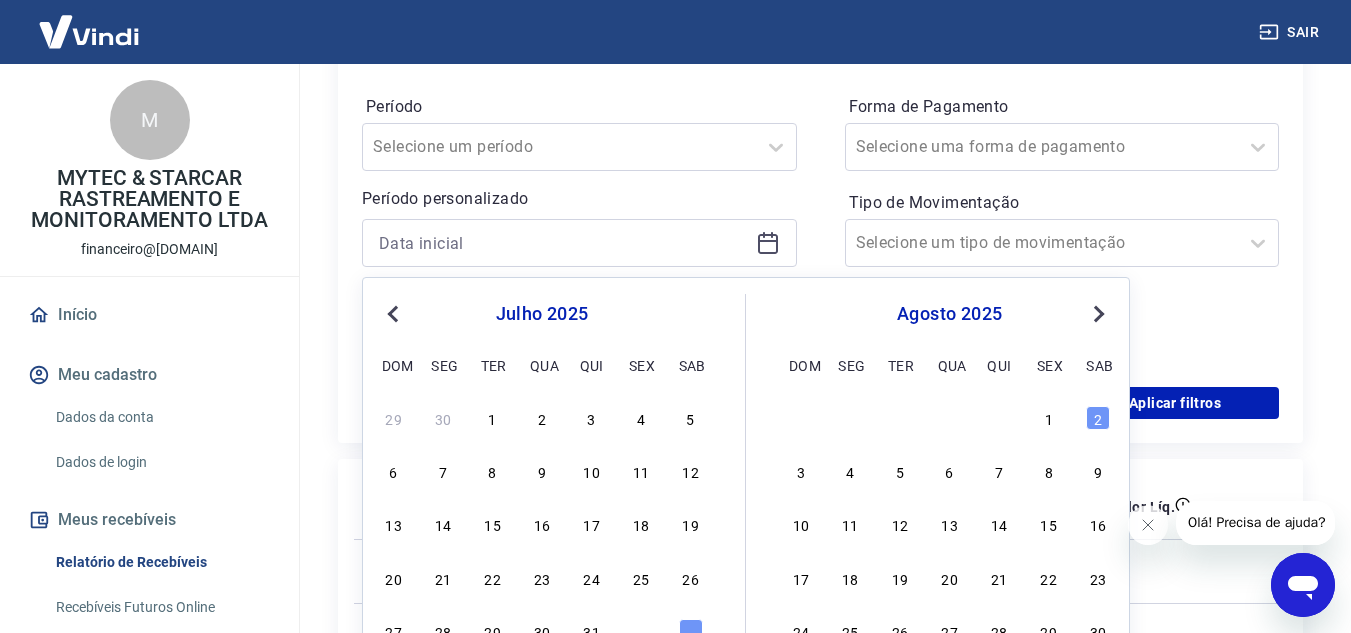 scroll, scrollTop: 352, scrollLeft: 0, axis: vertical 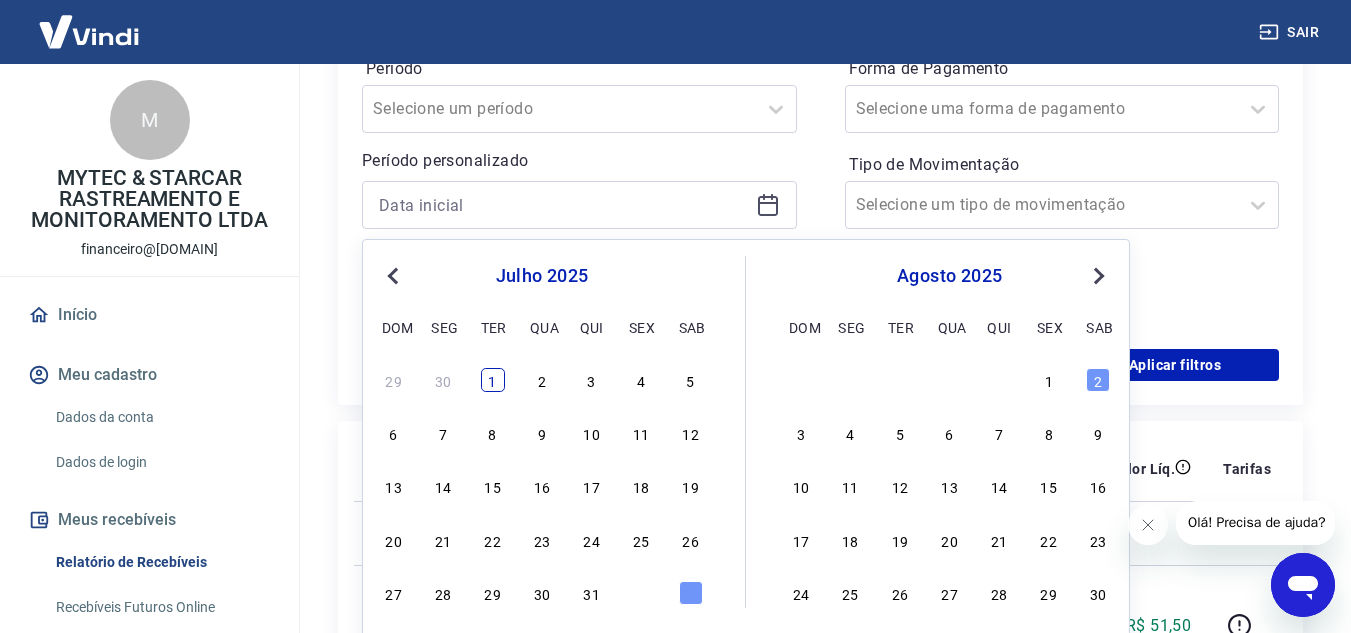 click on "1" at bounding box center [493, 380] 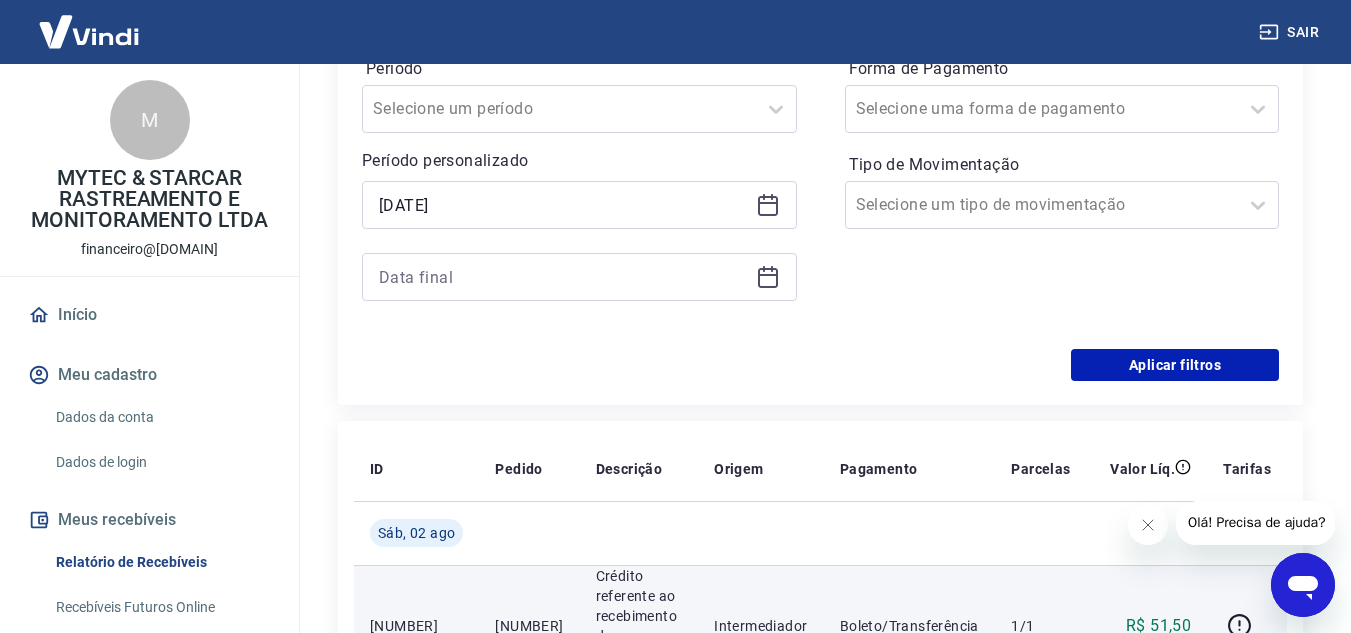 type on "[DATE]" 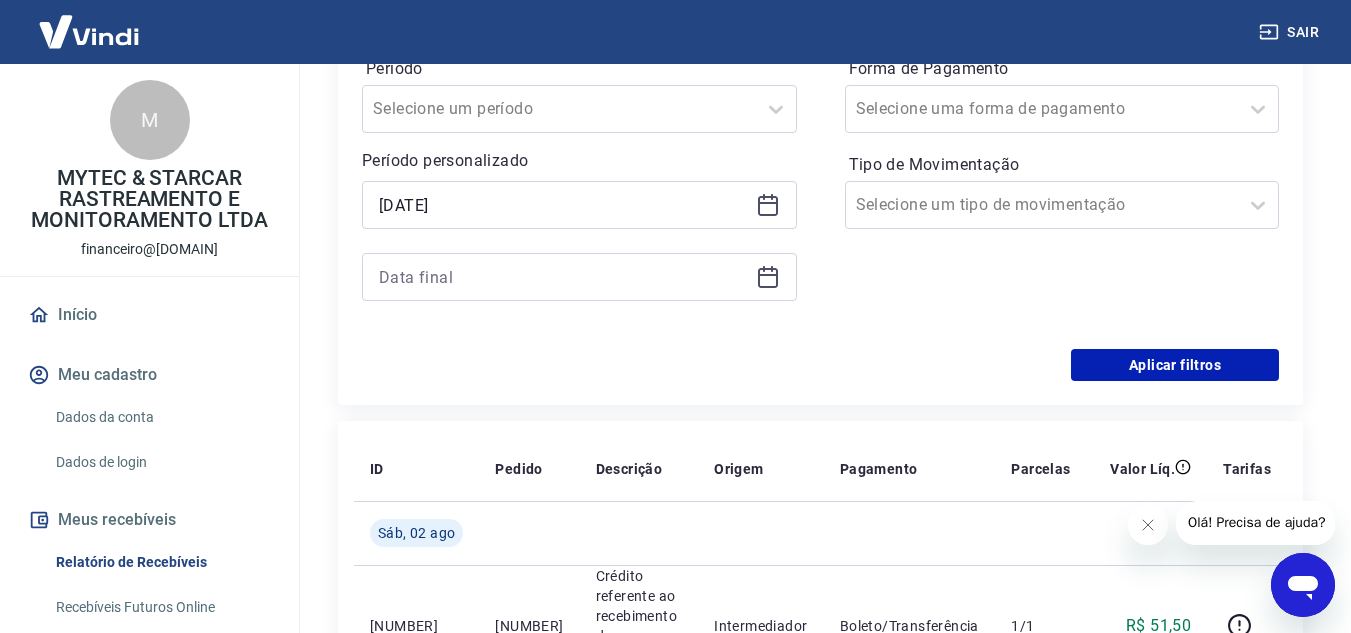 click 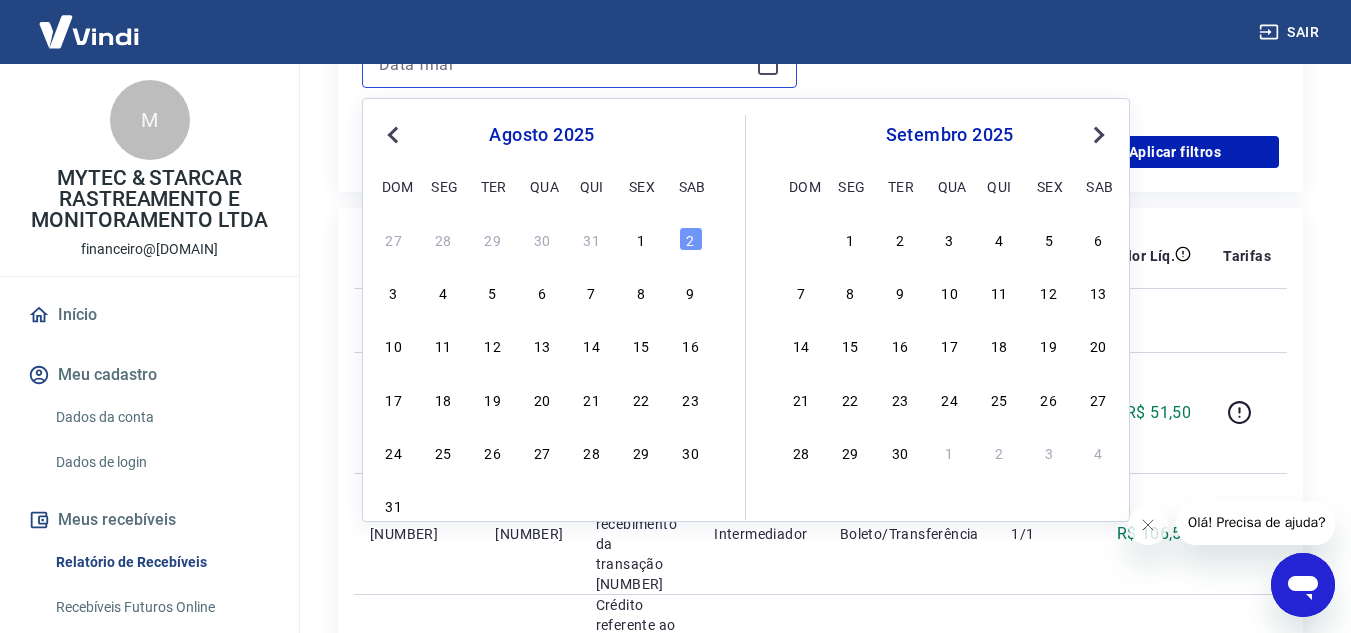 scroll, scrollTop: 552, scrollLeft: 0, axis: vertical 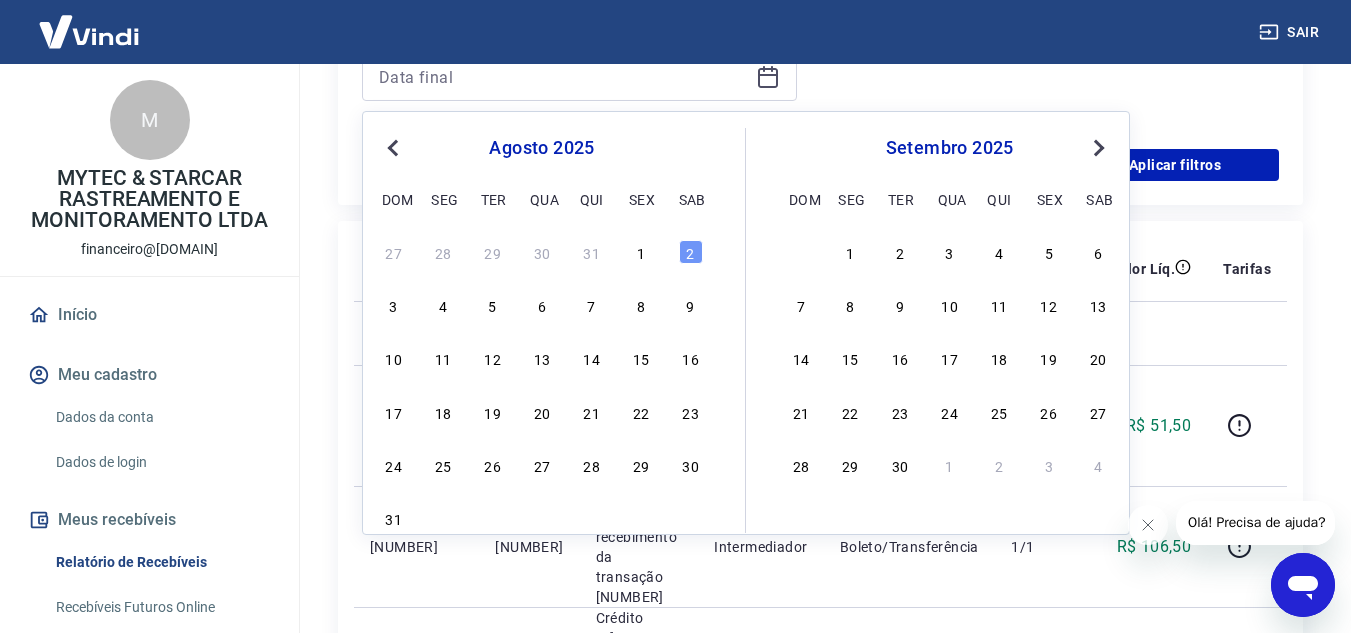 click on "Previous Month" at bounding box center (395, 147) 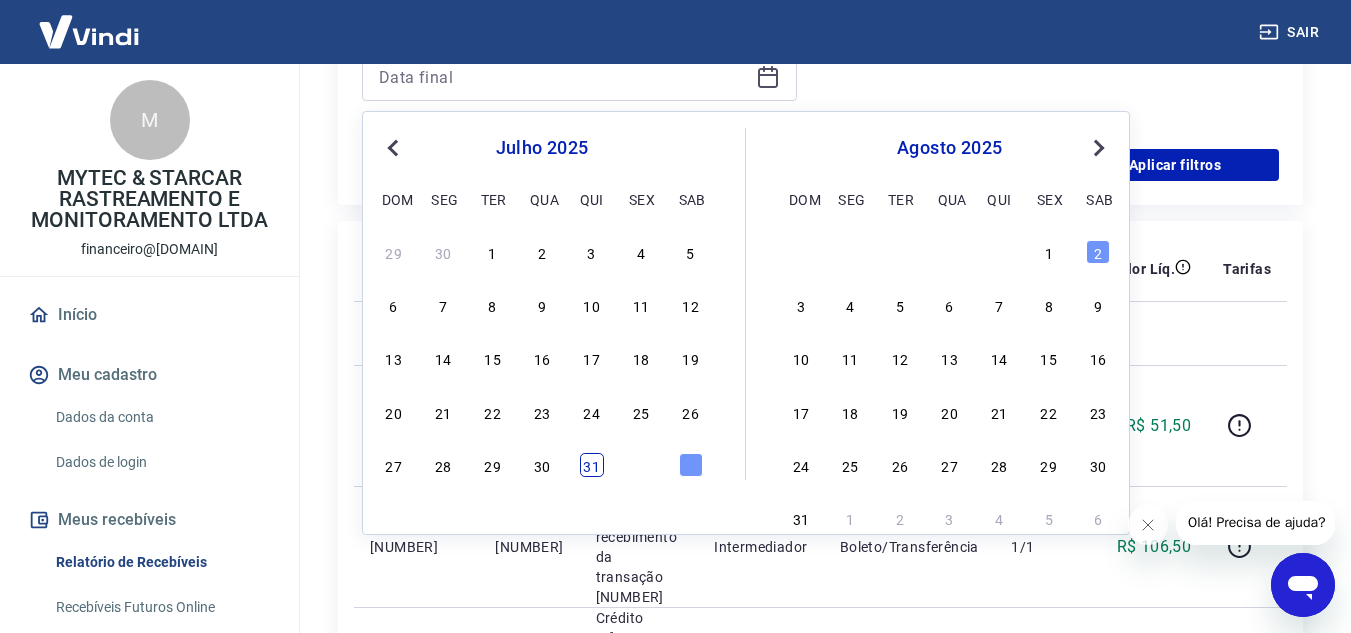 click on "31" at bounding box center (592, 465) 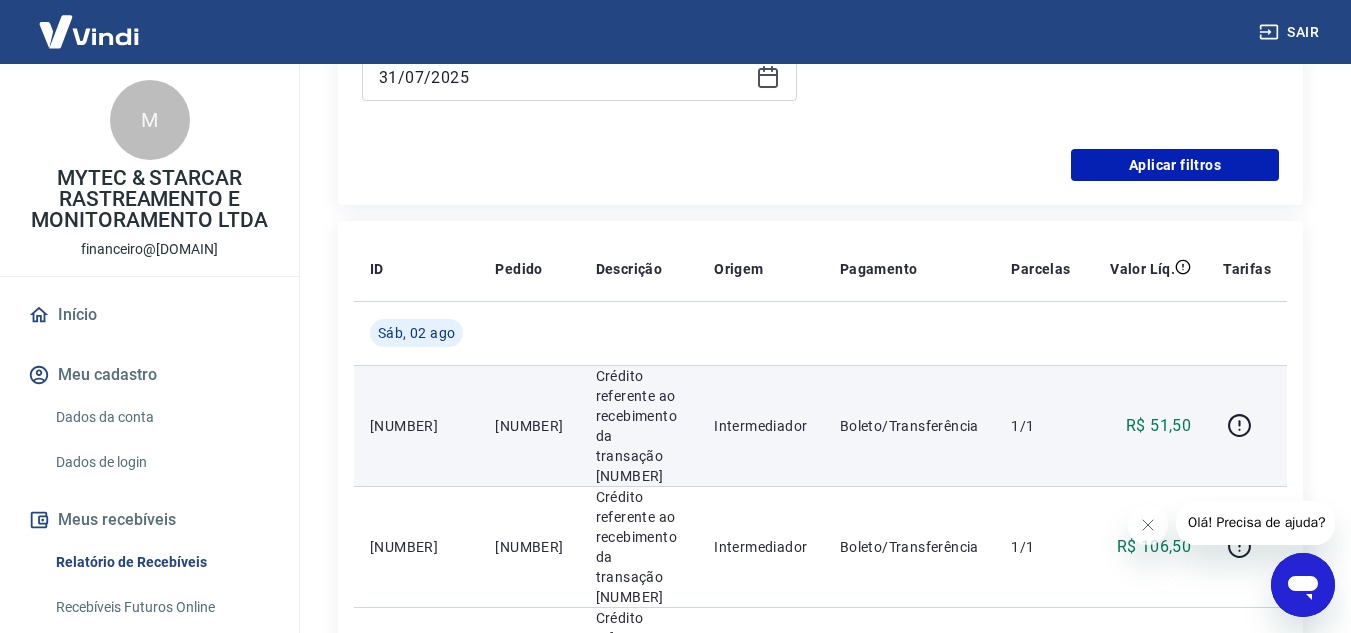 type on "31/07/2025" 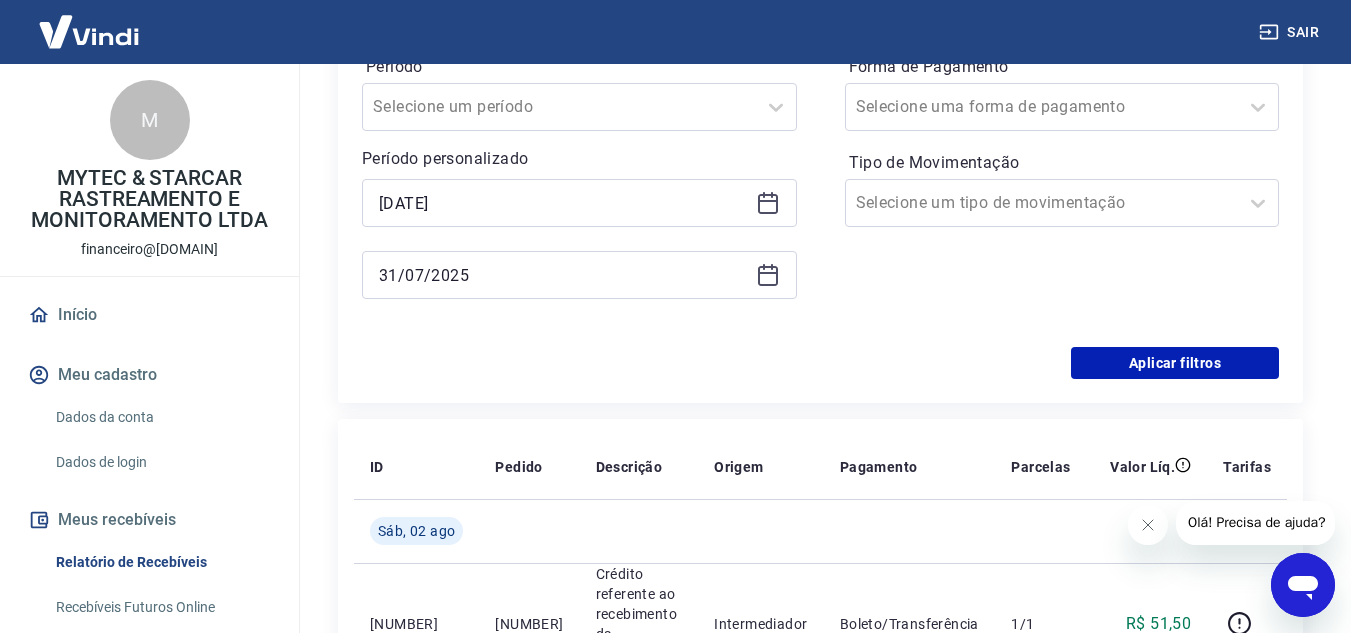 scroll, scrollTop: 352, scrollLeft: 0, axis: vertical 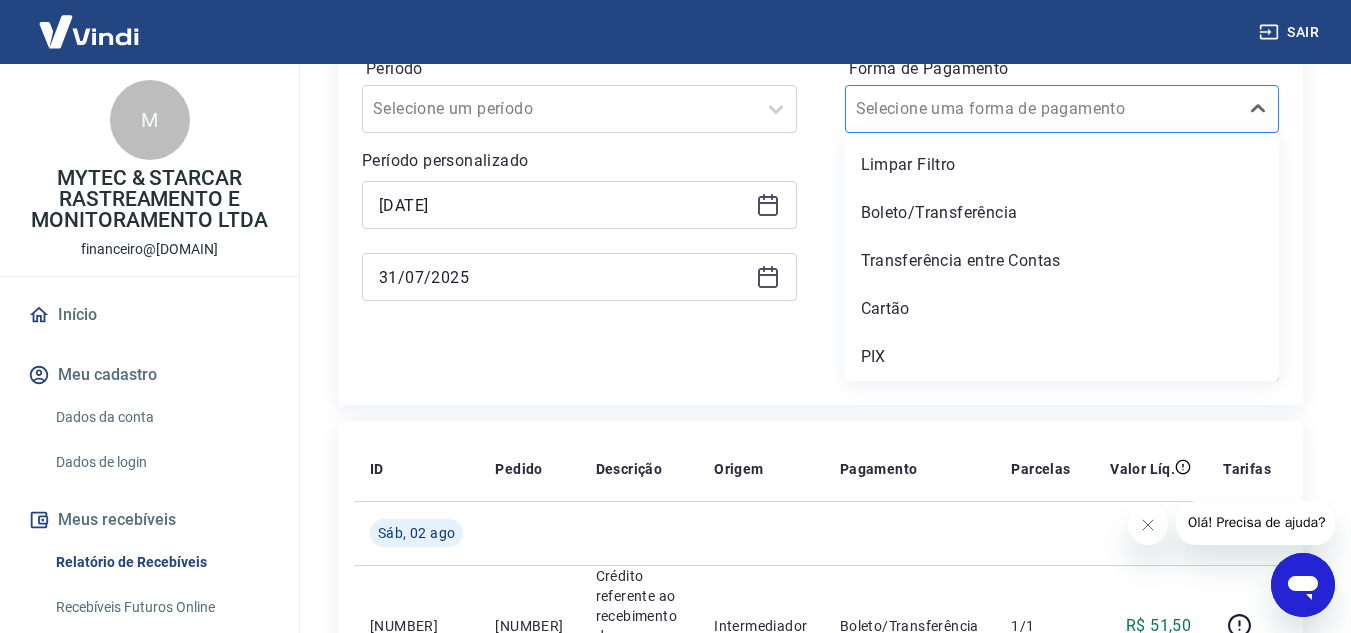 click at bounding box center [1042, 109] 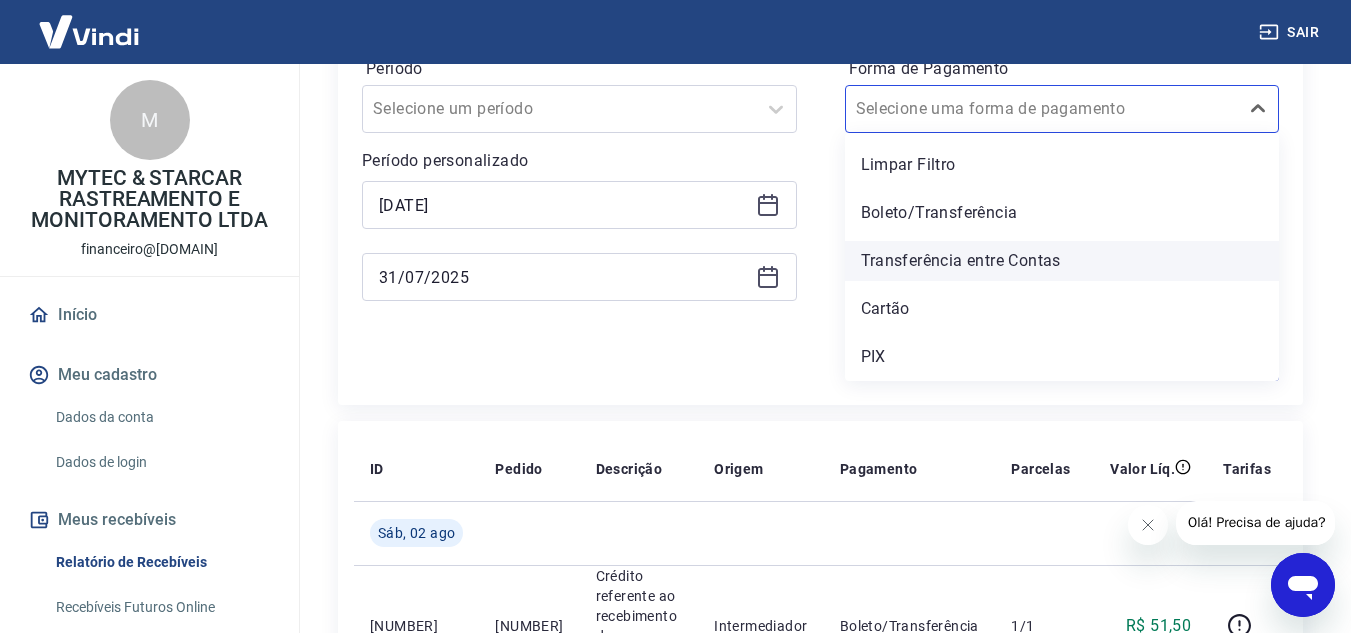 click on "Transferência entre Contas" at bounding box center [1062, 261] 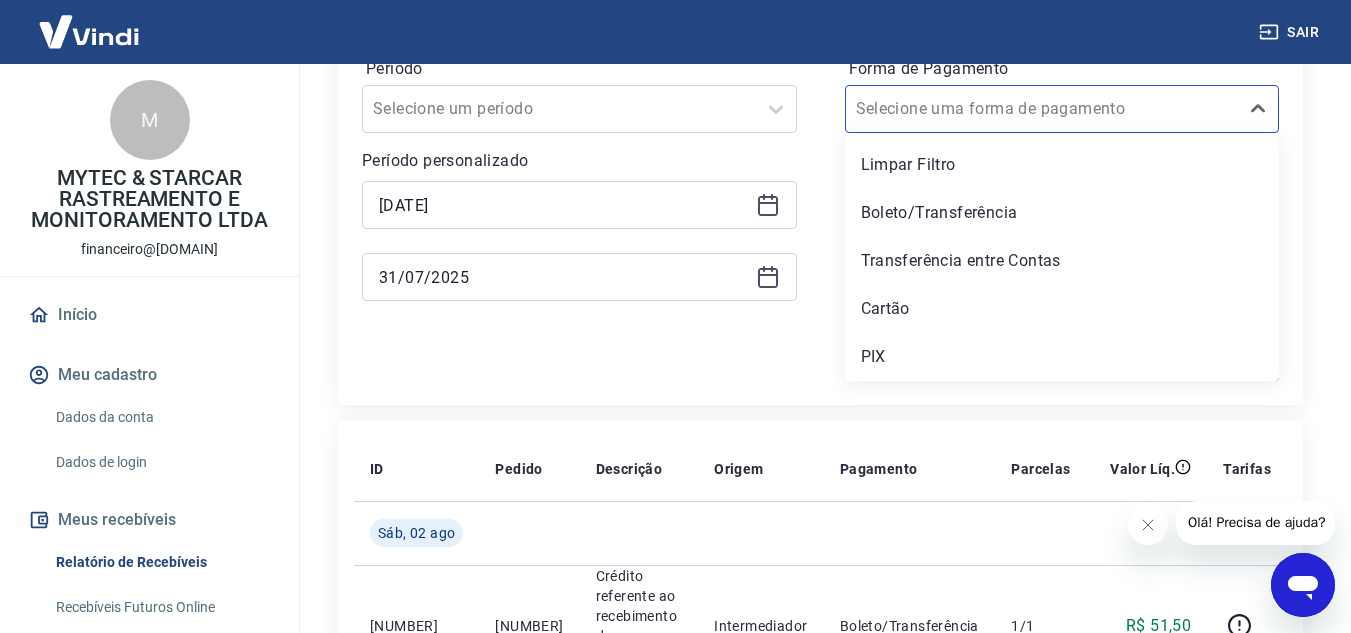 click on "Forma de Pagamento option Transferência entre Contas focused, 3 of 5. 5 results available. Use Up and Down to choose options, press Enter to select the currently focused option, press Escape to exit the menu, press Tab to select the option and exit the menu. Selecione uma forma de pagamento Limpar Filtro Boleto/Transferência Transferência entre Contas Cartão PIX Tipo de Movimentação Selecione um tipo de movimentação" at bounding box center (1062, 189) 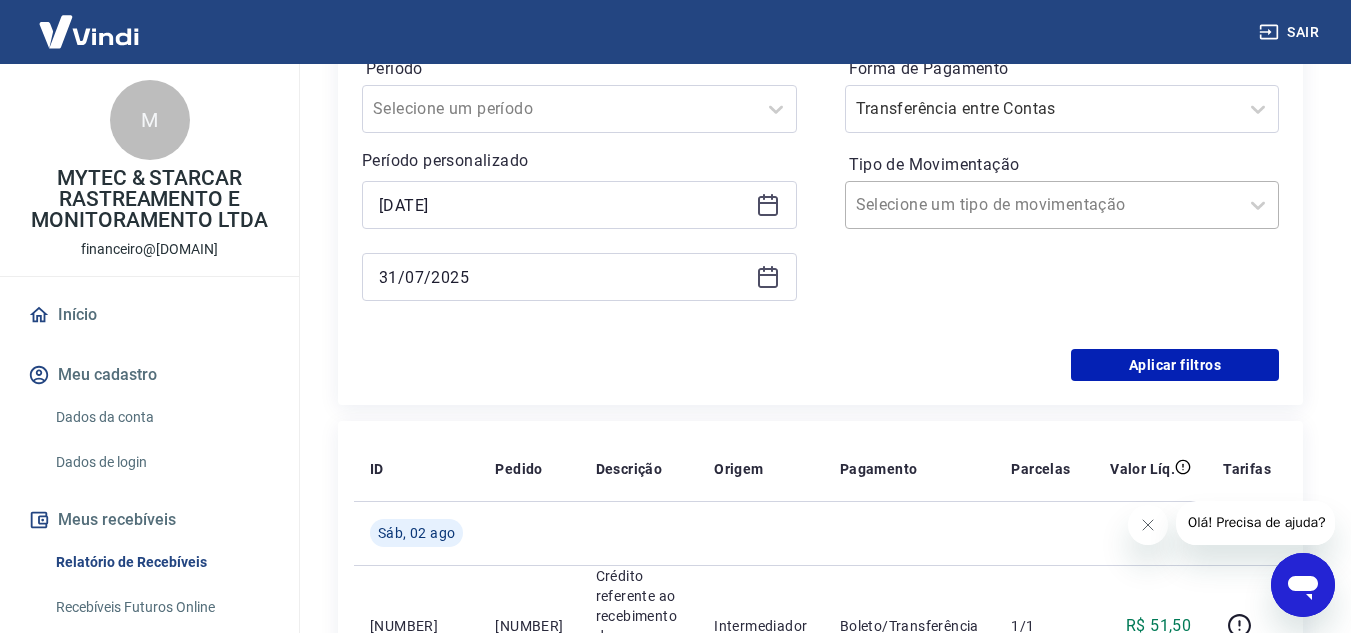 click at bounding box center [1042, 205] 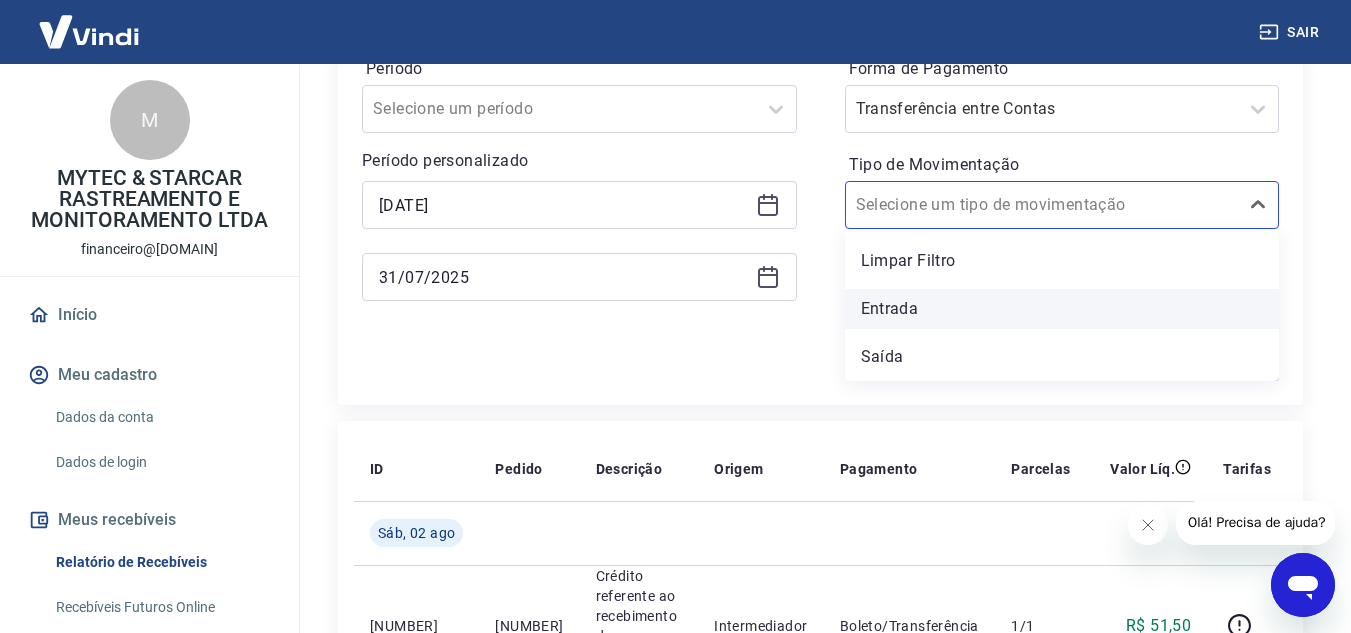 click on "Entrada" at bounding box center [1062, 309] 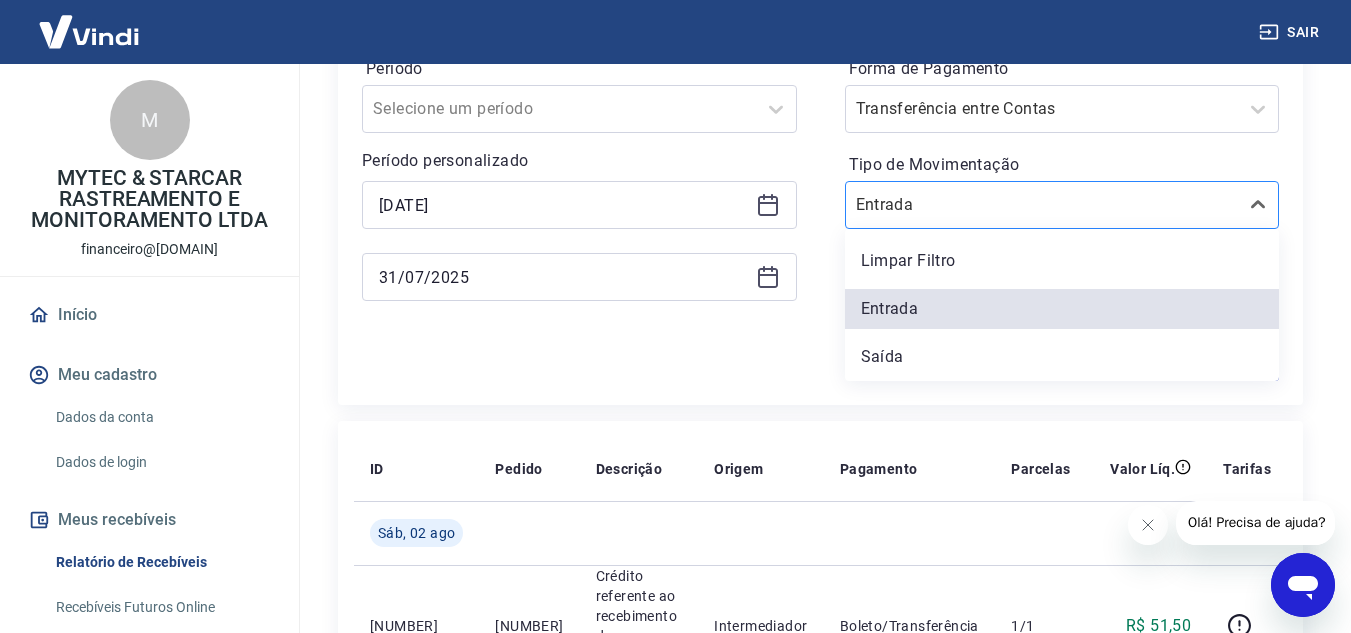 click on "Tipo de Movimentação" at bounding box center (957, 205) 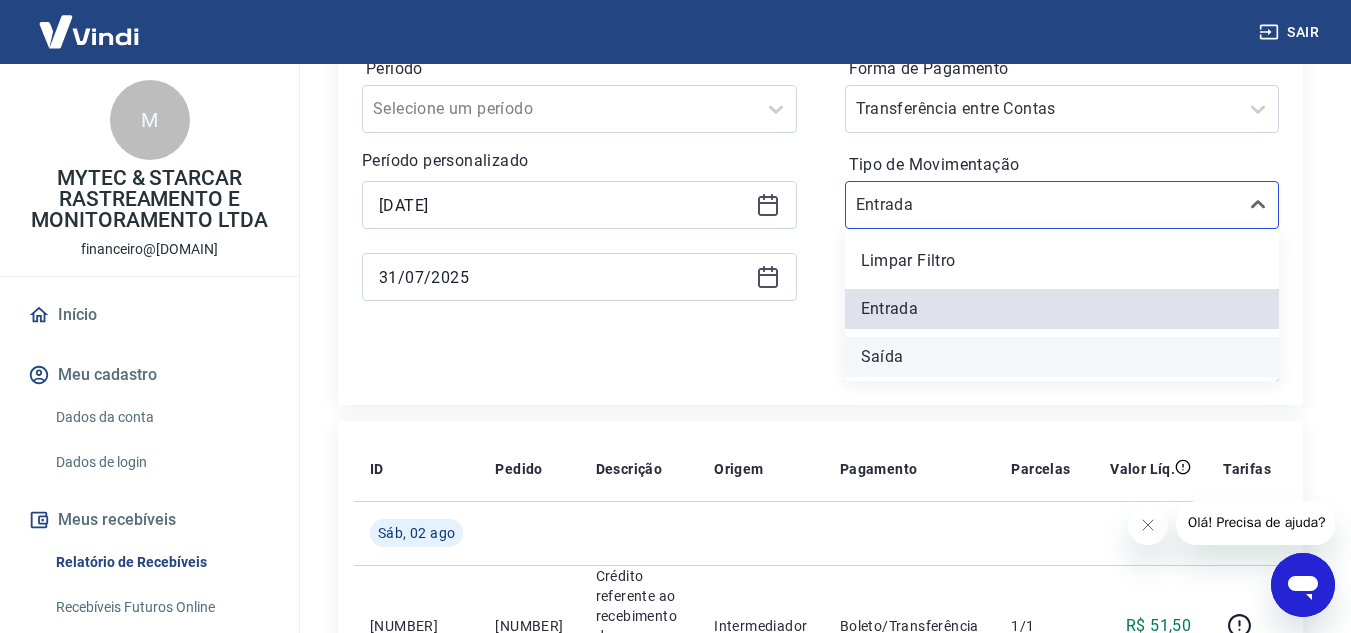 click on "Saída" at bounding box center [1062, 357] 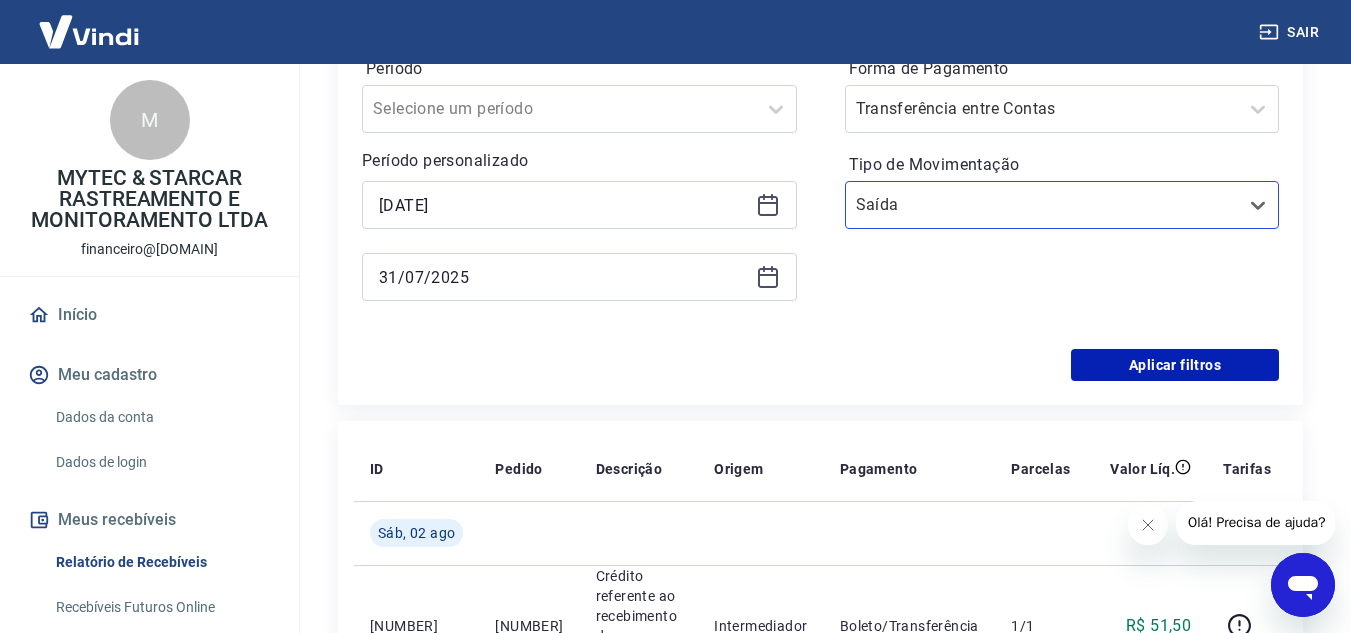 click on "Aplicar filtros" at bounding box center [820, 365] 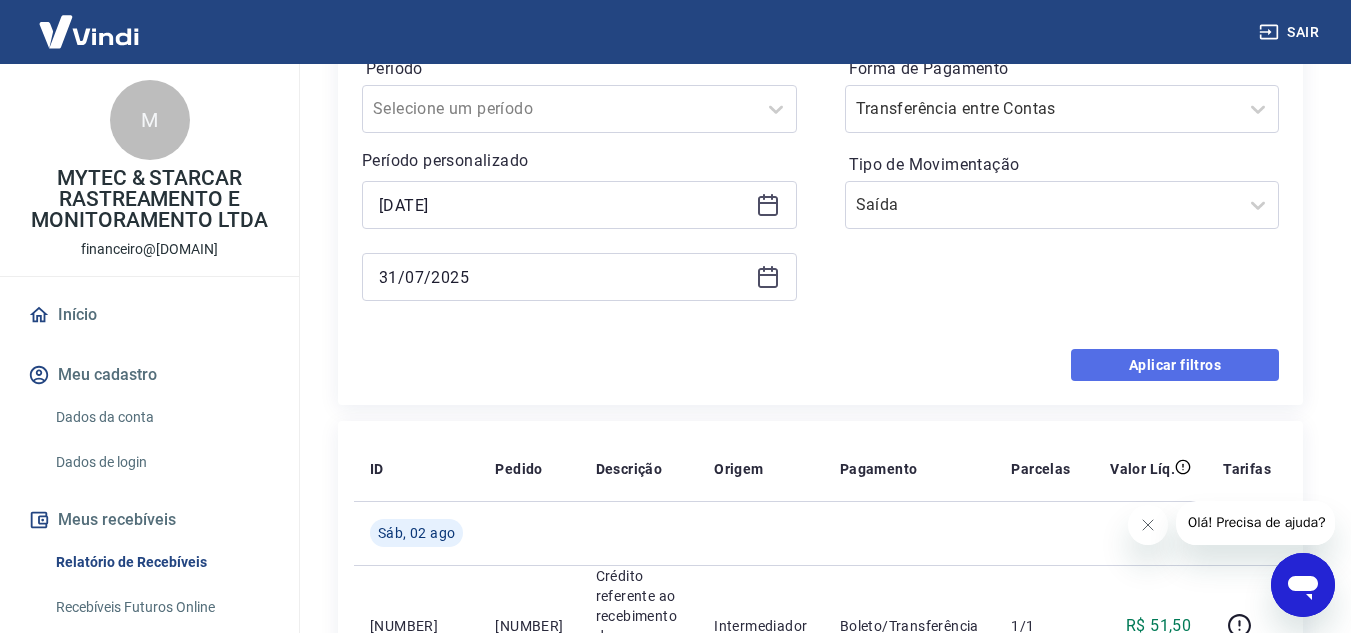 click on "Aplicar filtros" at bounding box center [1175, 365] 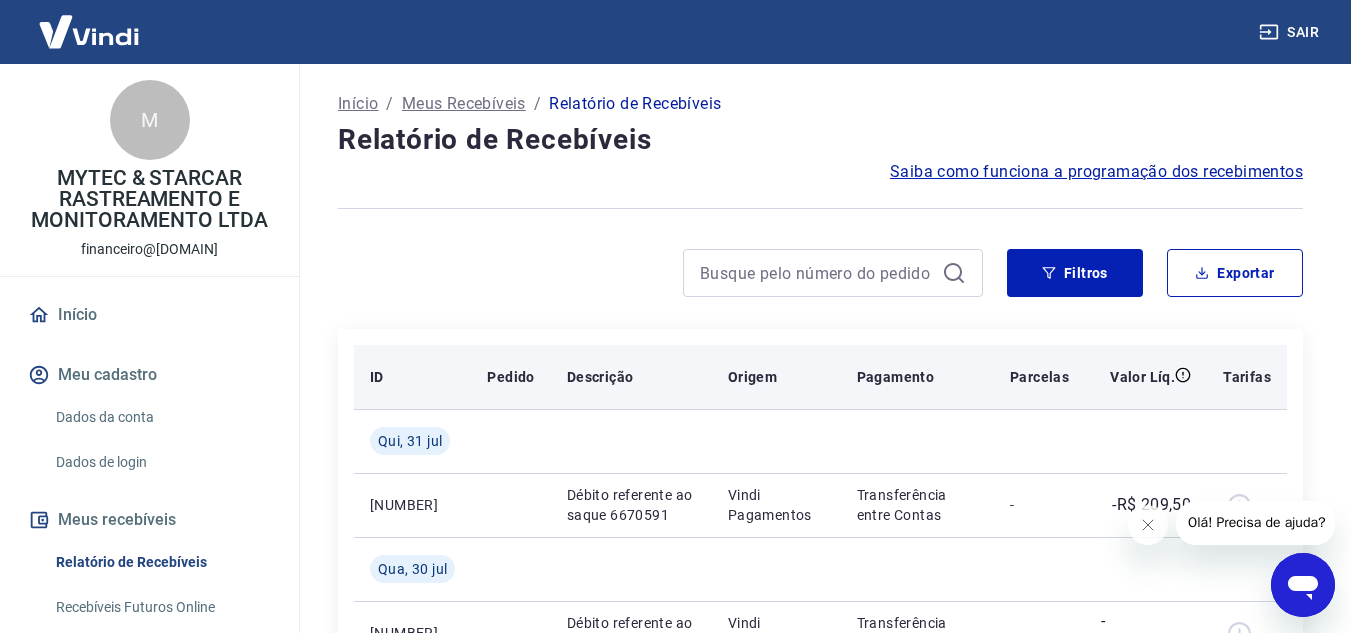 scroll, scrollTop: 100, scrollLeft: 0, axis: vertical 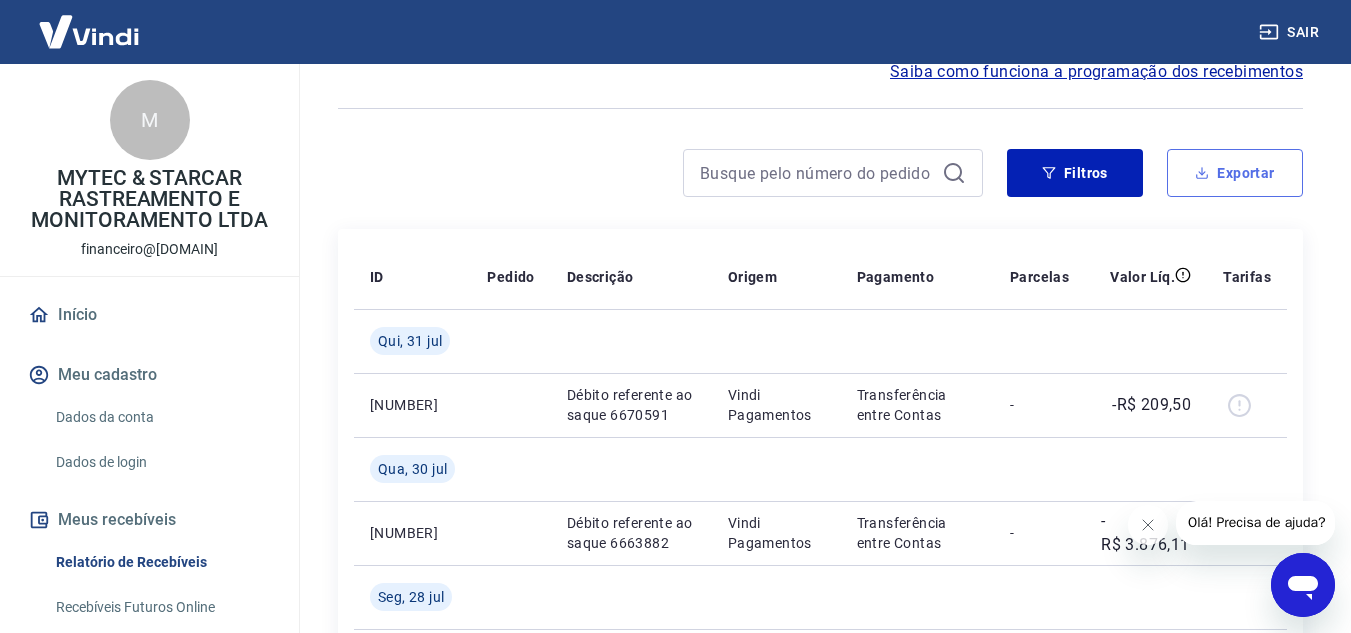 click on "Exportar" at bounding box center (1235, 173) 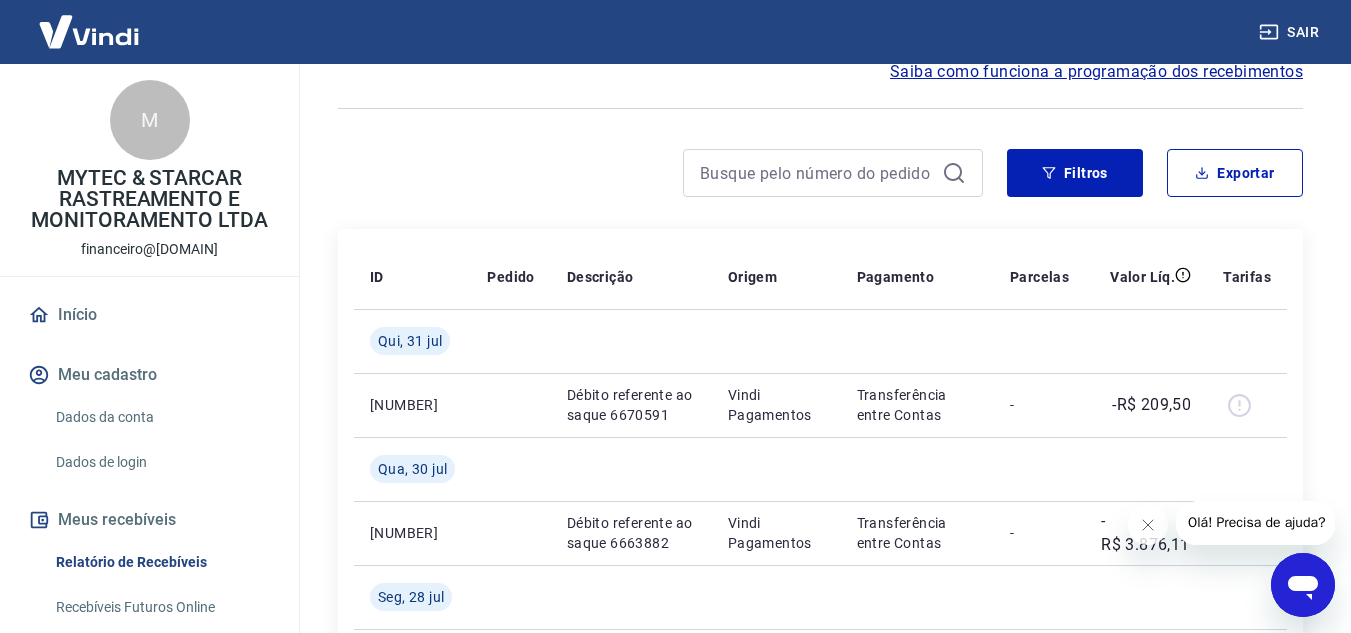 type on "[DATE]" 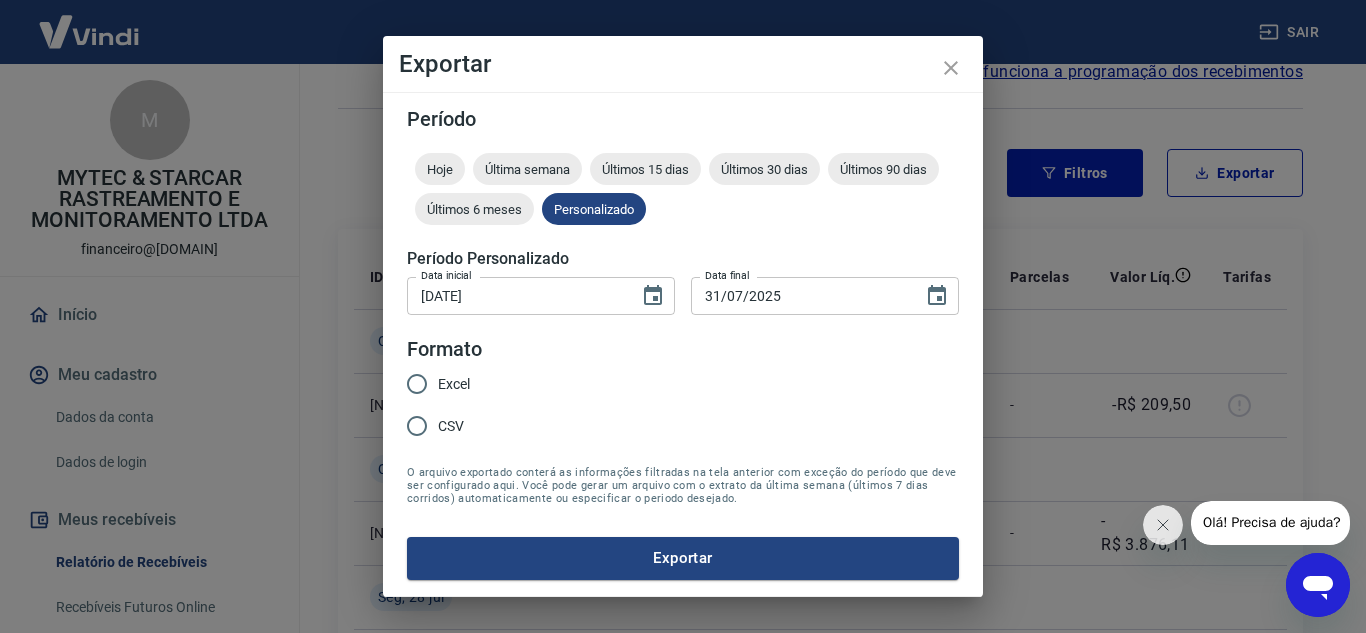 click on "Excel" at bounding box center (454, 384) 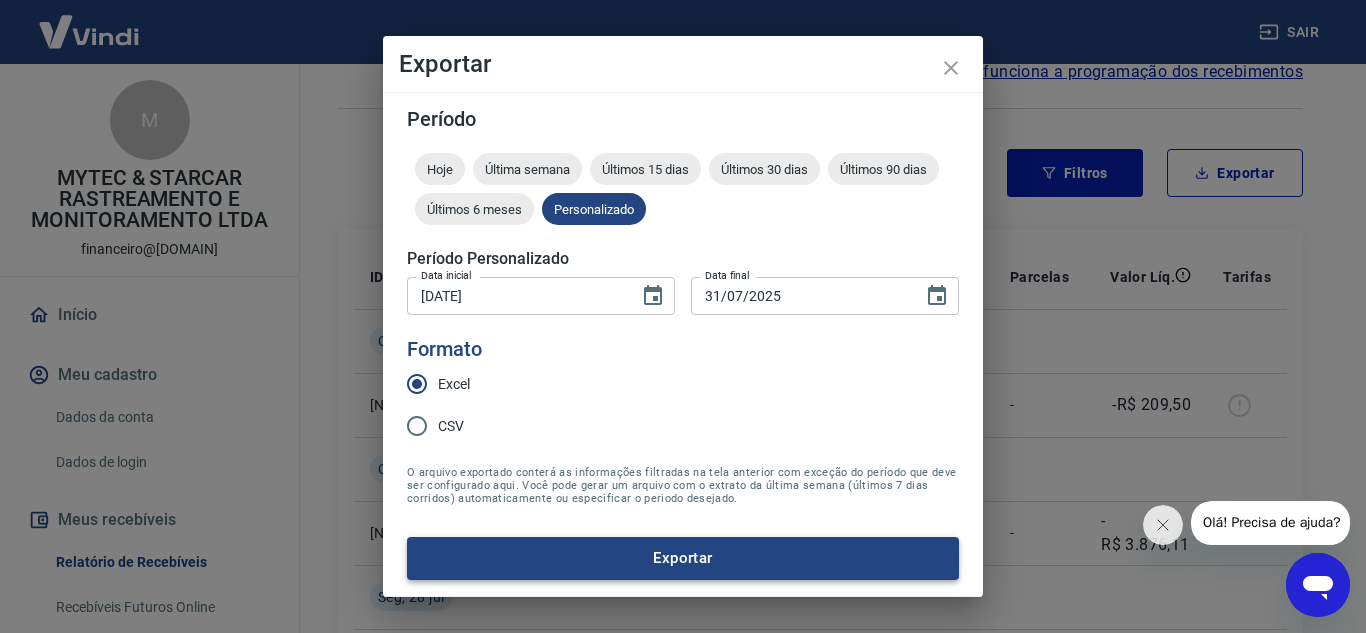 click on "Exportar" at bounding box center (683, 558) 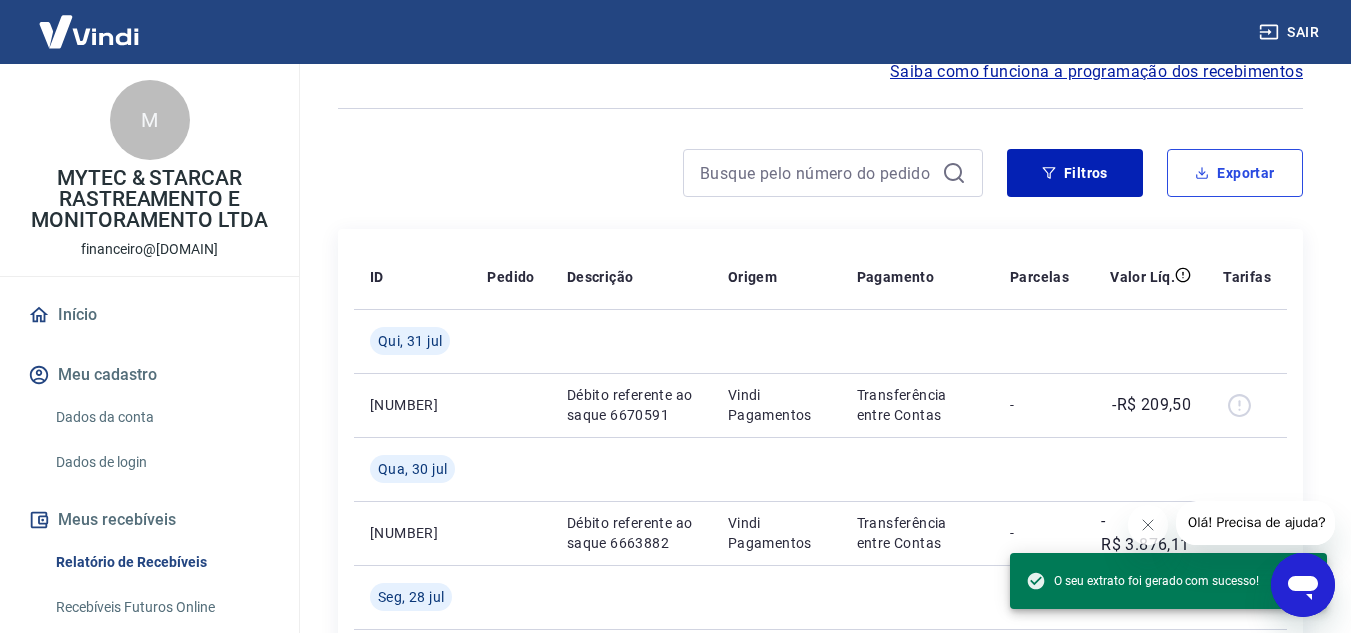 click on "Exportar" at bounding box center (1235, 173) 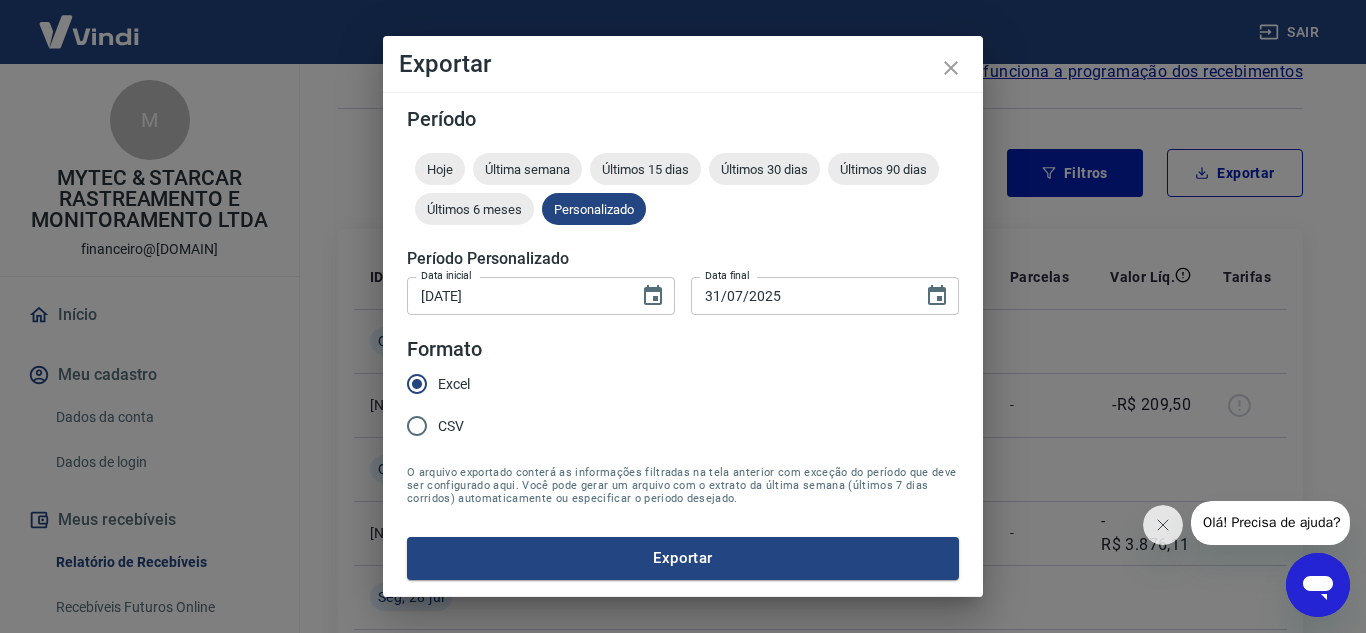 click on "CSV" at bounding box center (417, 426) 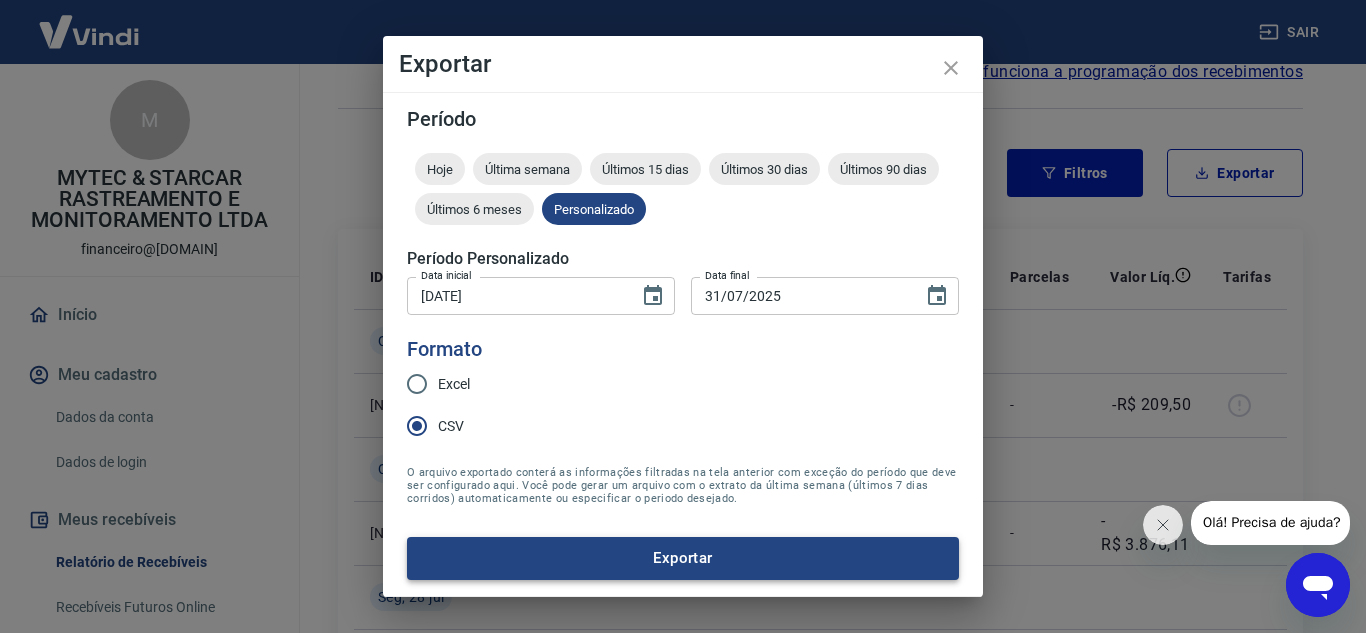 click on "Exportar" at bounding box center [683, 558] 